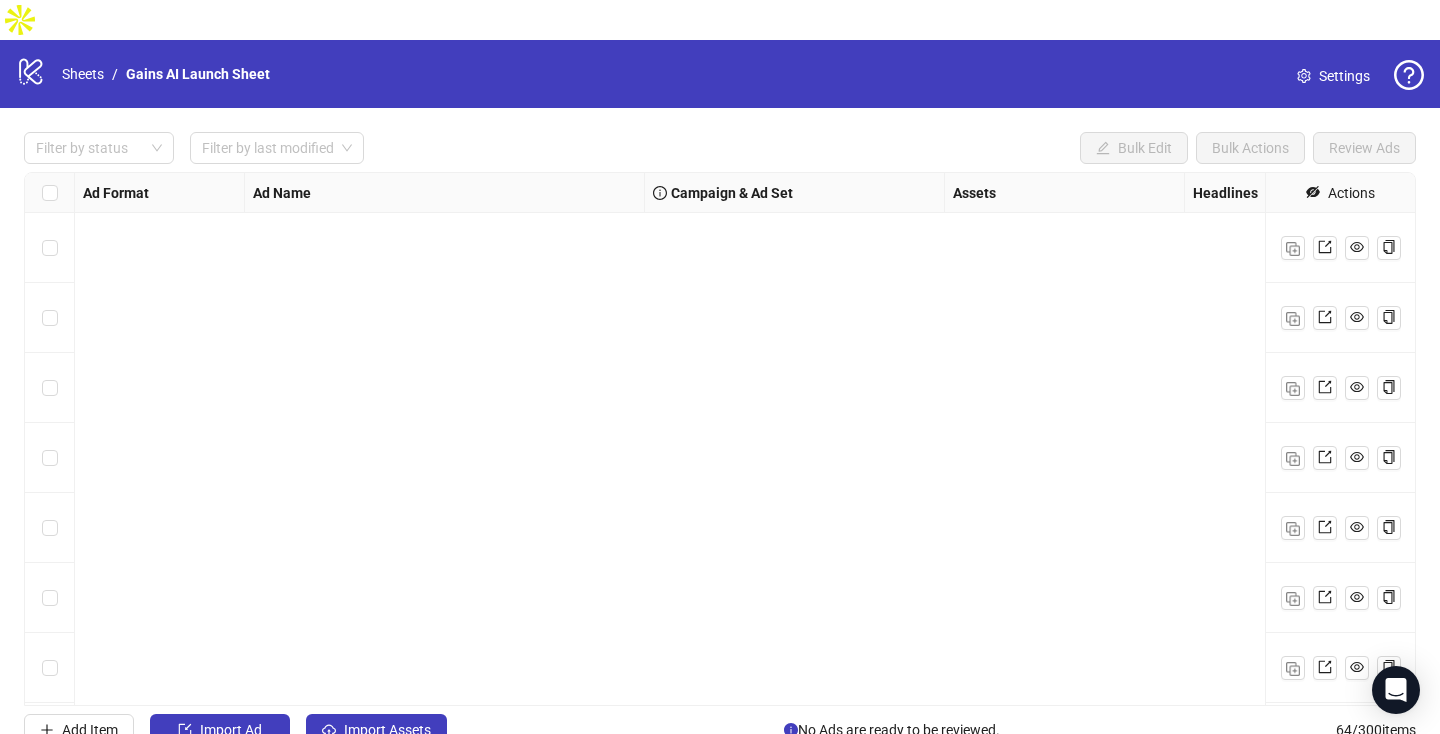 scroll, scrollTop: 0, scrollLeft: 0, axis: both 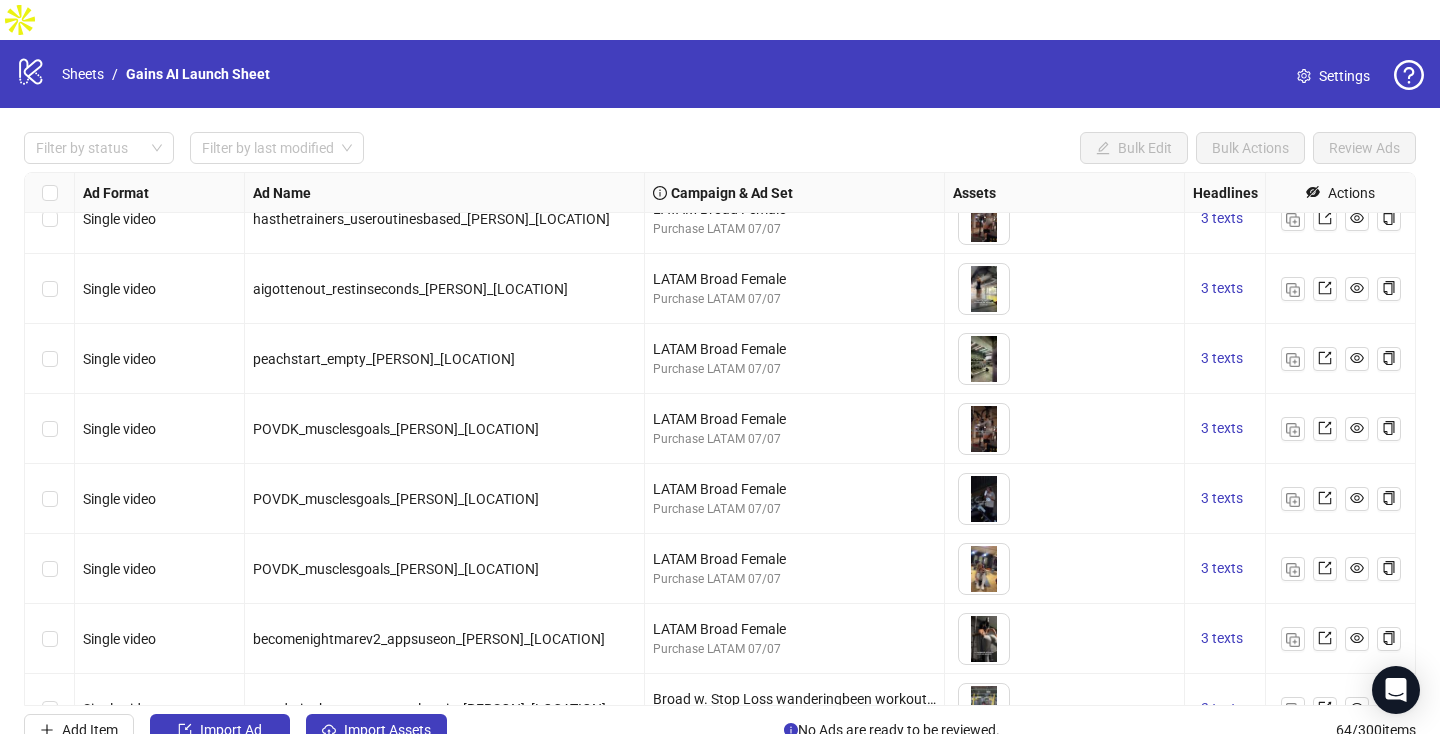 click at bounding box center (50, 219) 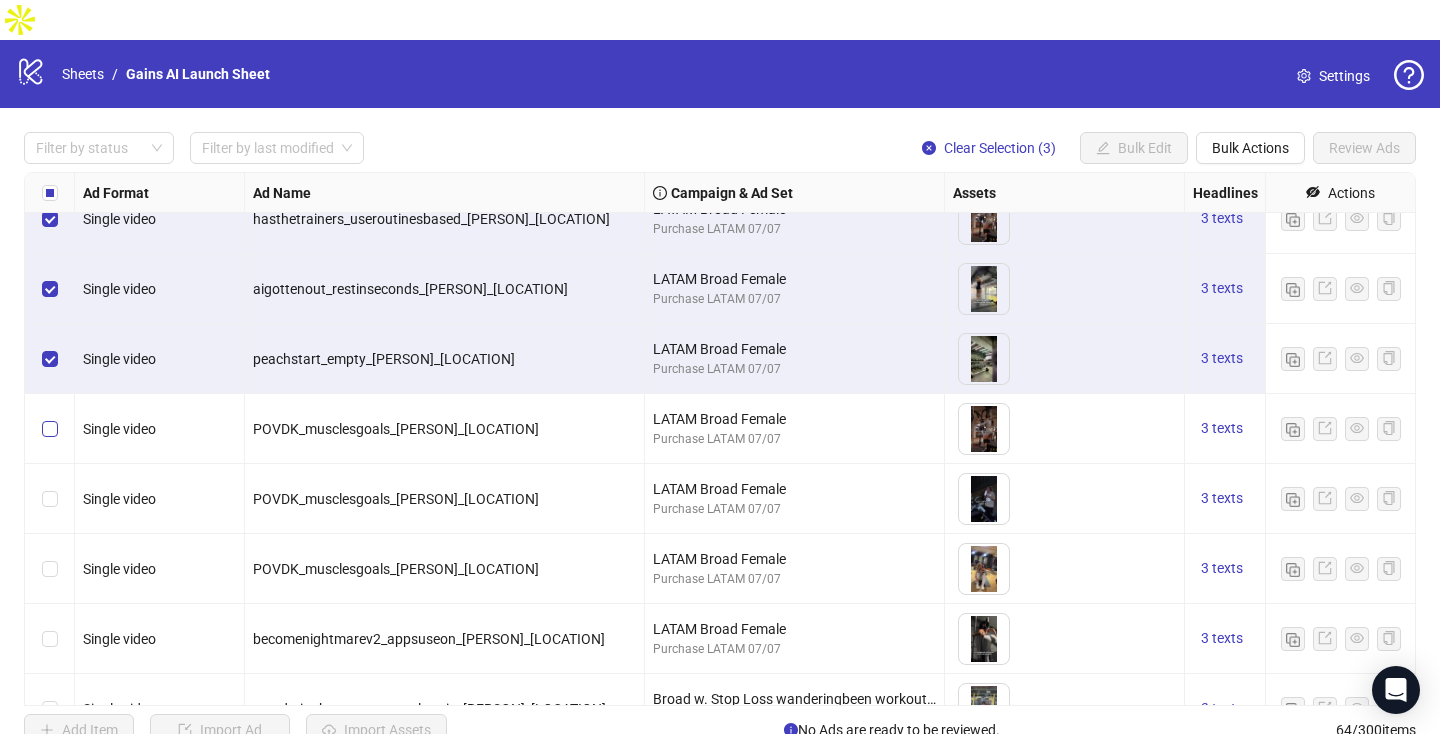 click at bounding box center [50, 429] 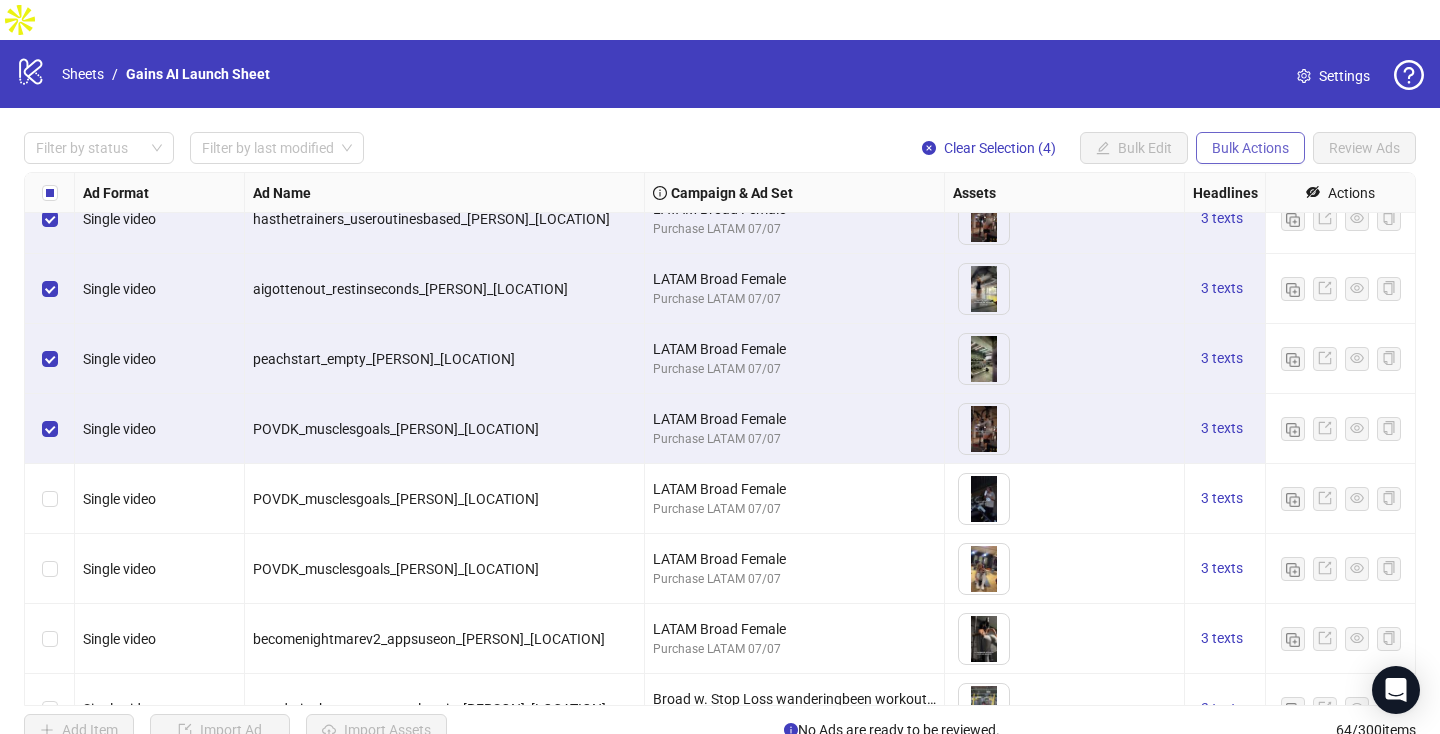 click on "Bulk Actions" at bounding box center (1103, 148) 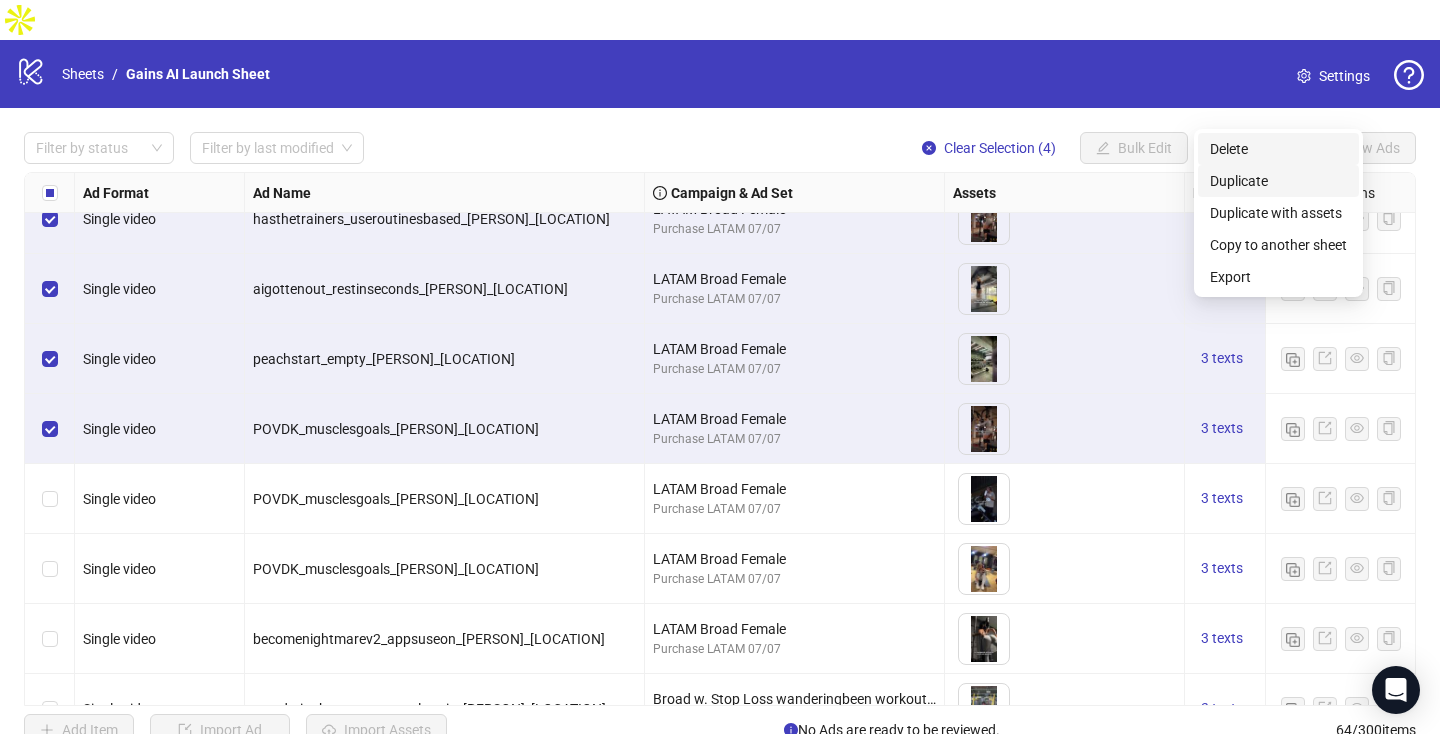 click on "Duplicate" at bounding box center [1278, 181] 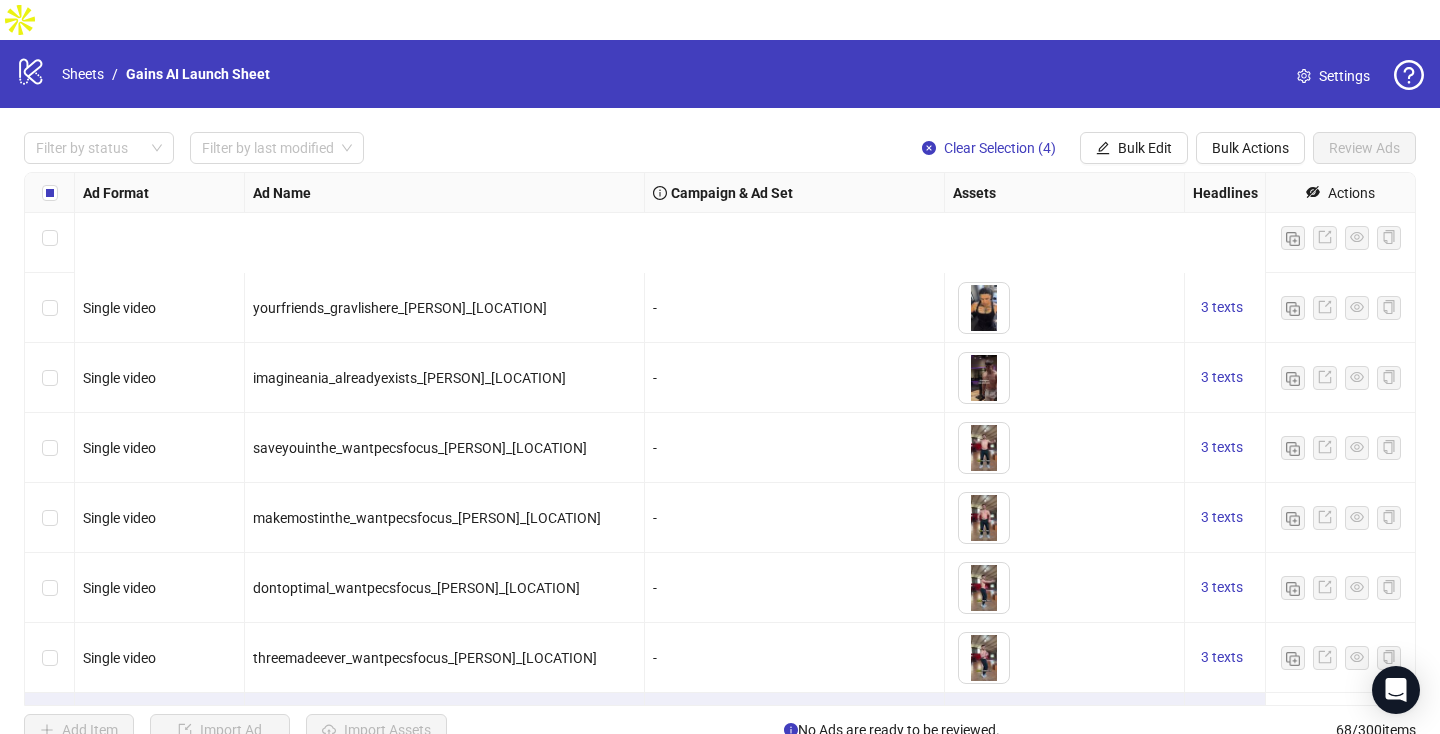 scroll, scrollTop: 4268, scrollLeft: 0, axis: vertical 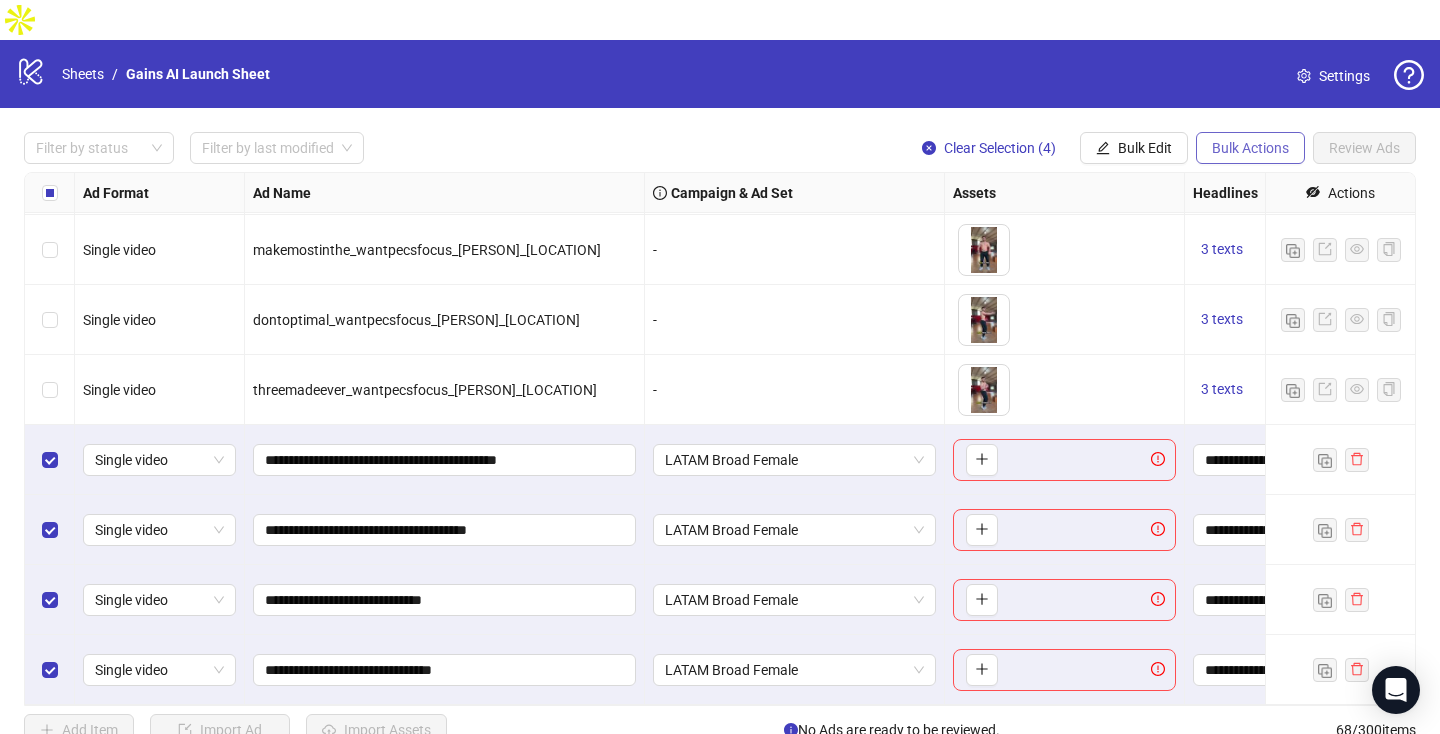 click on "Bulk Actions" at bounding box center (1103, 148) 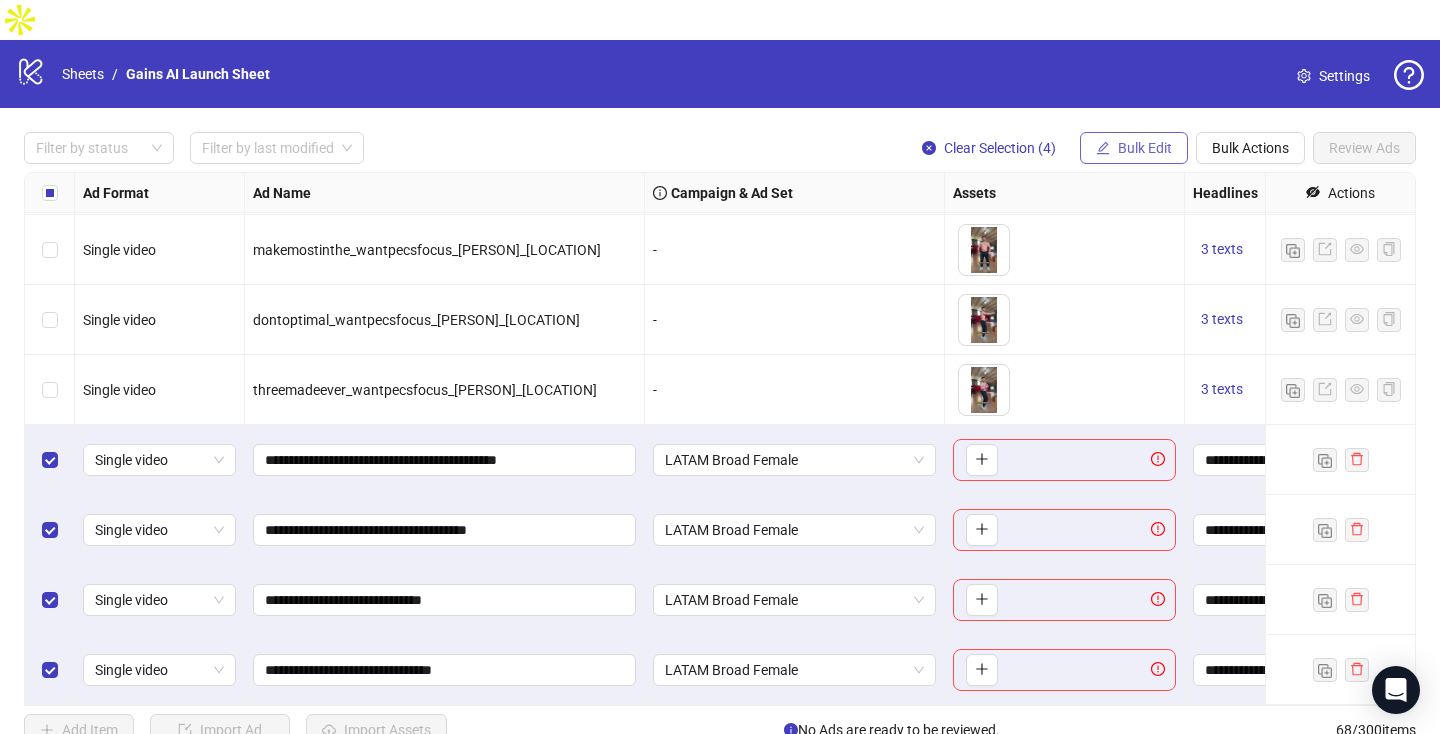 click on "Bulk Edit" at bounding box center (1145, 148) 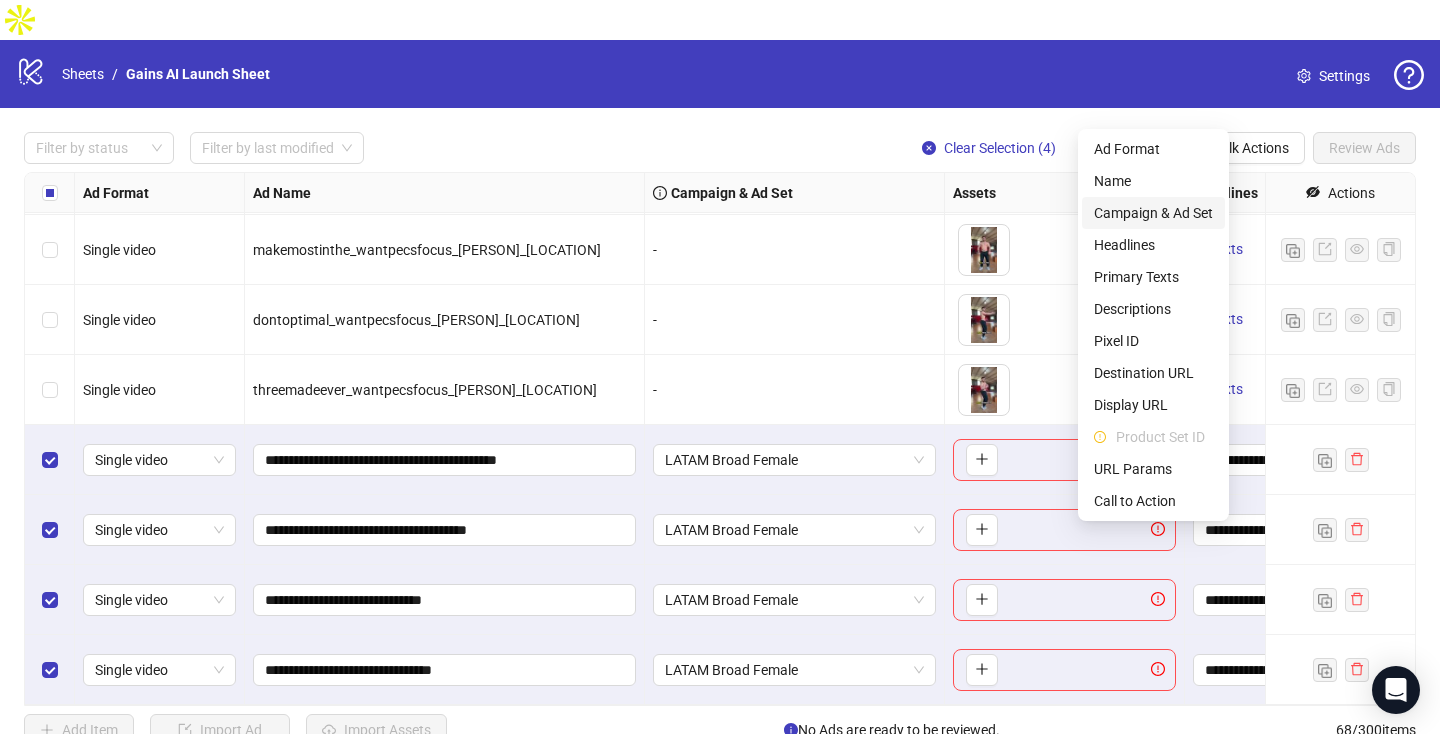 click on "Campaign & Ad Set" at bounding box center (1153, 213) 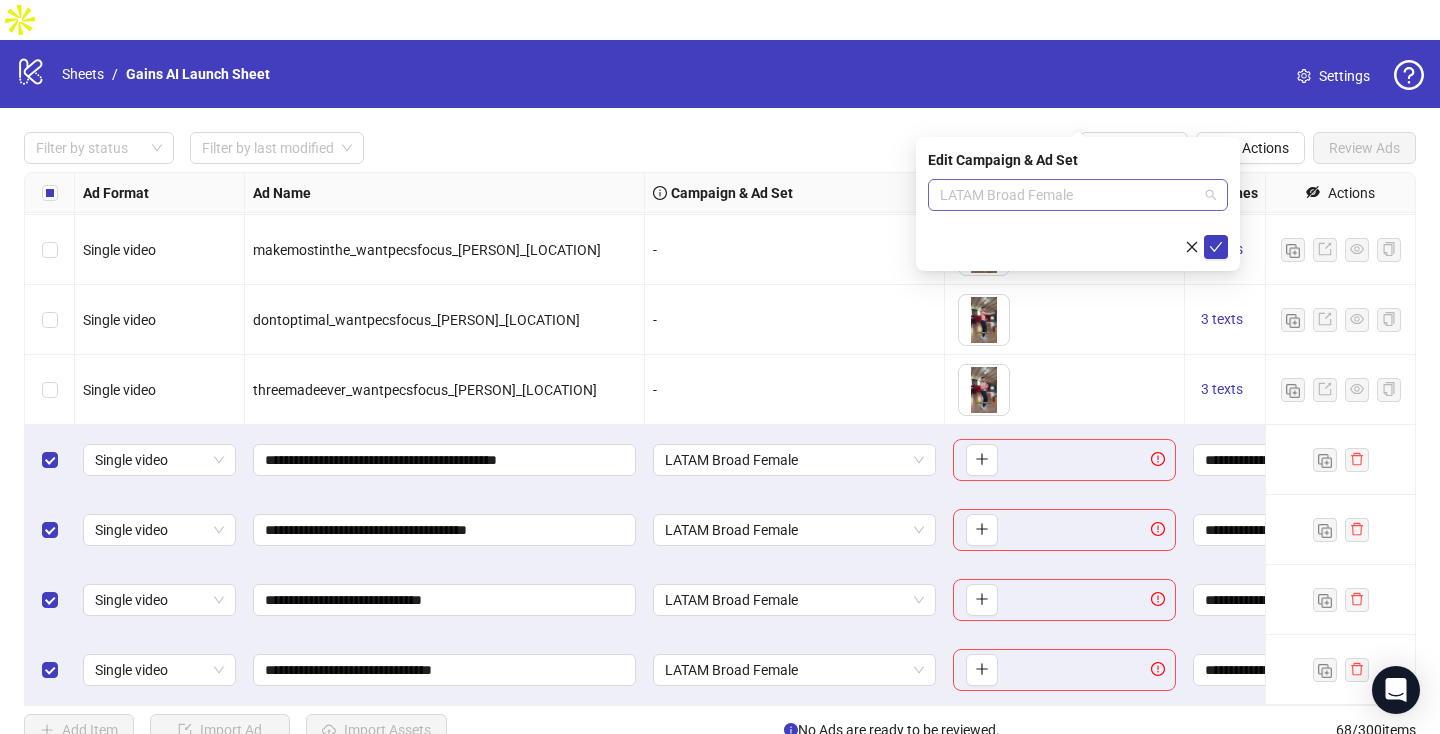 click on "LATAM Broad Female" at bounding box center [1078, 195] 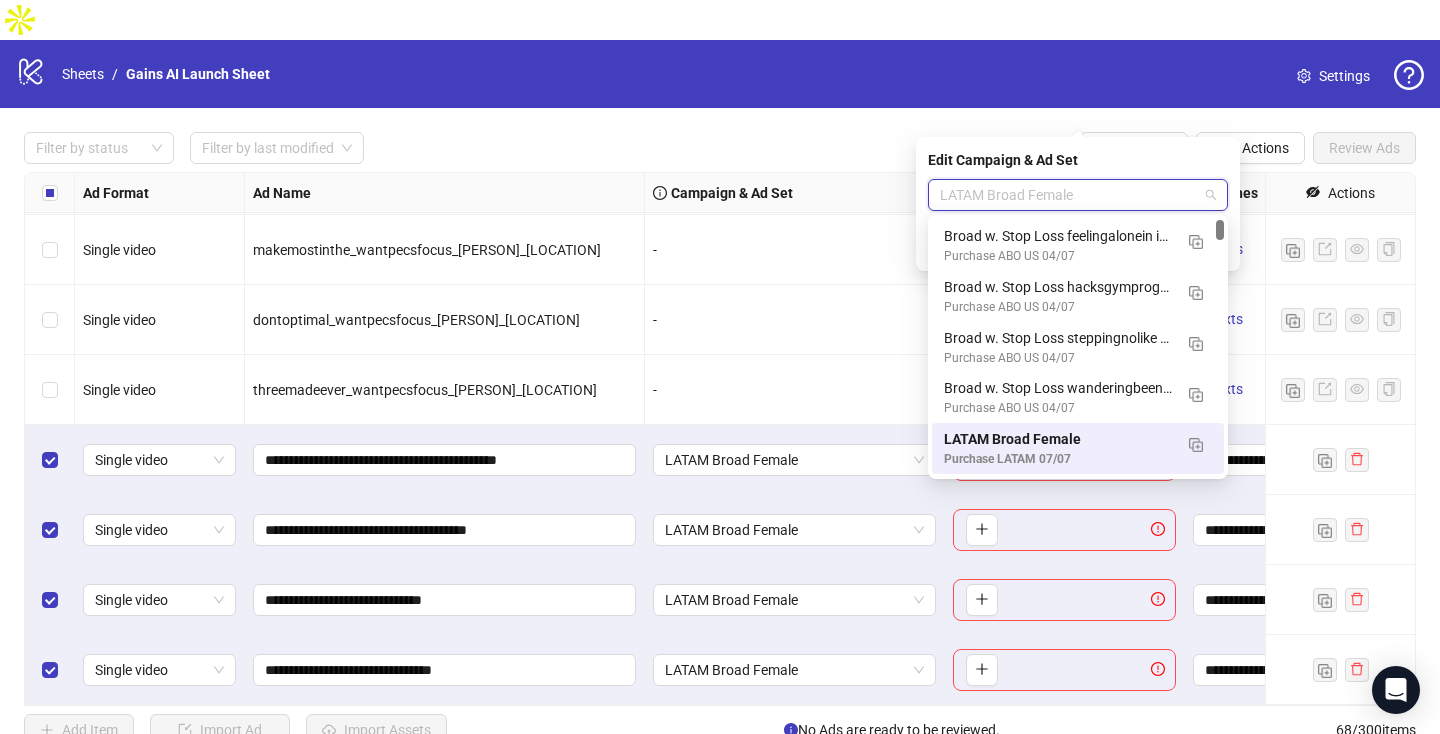 paste on "**********" 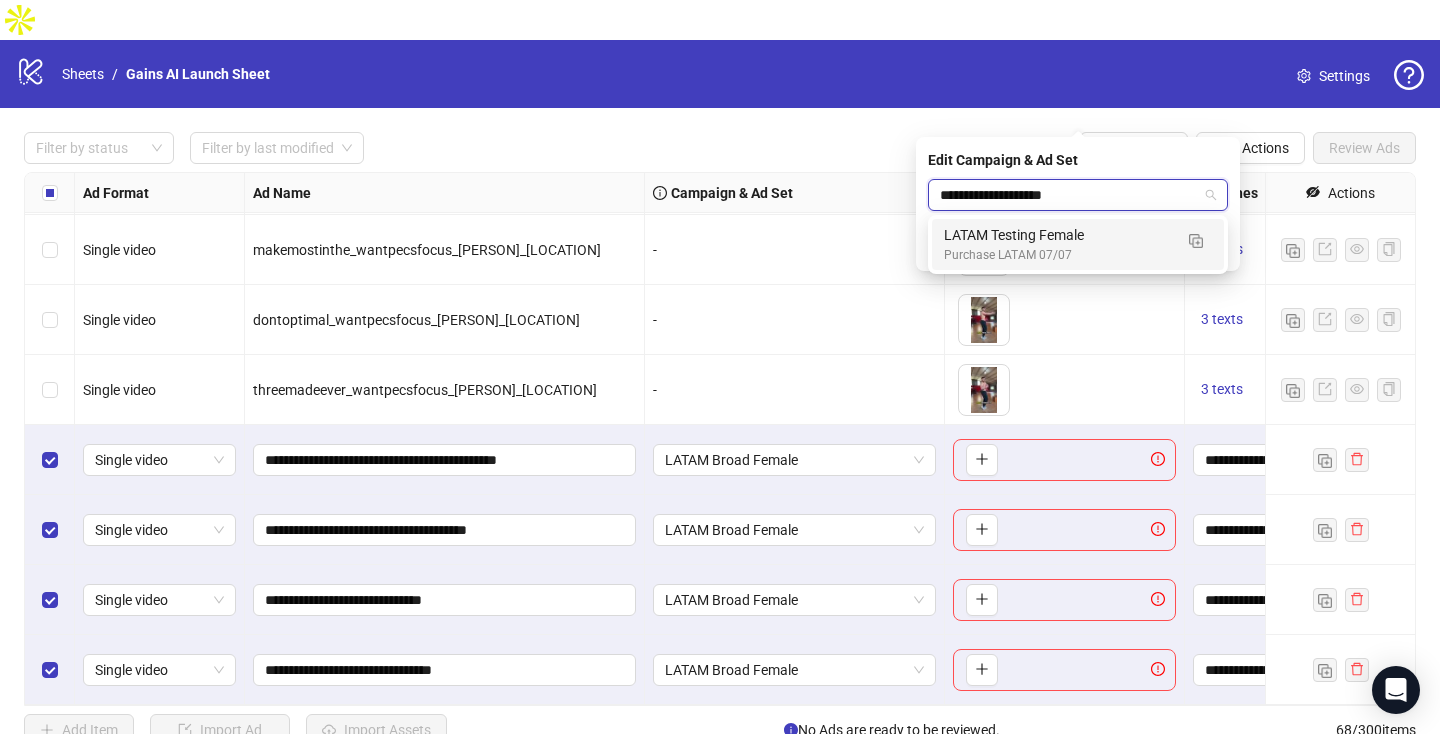 click on "LATAM Testing Female" at bounding box center (1058, 235) 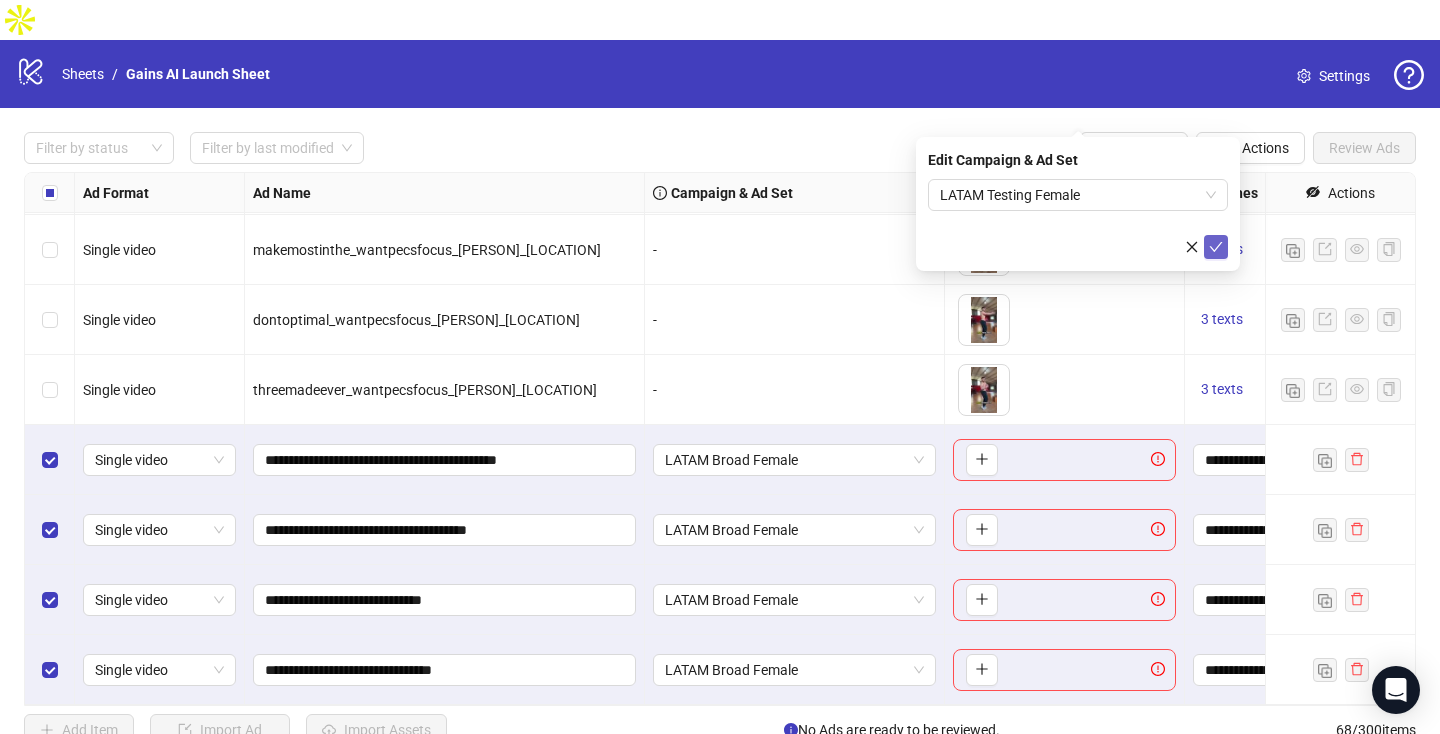 click at bounding box center [1216, 247] 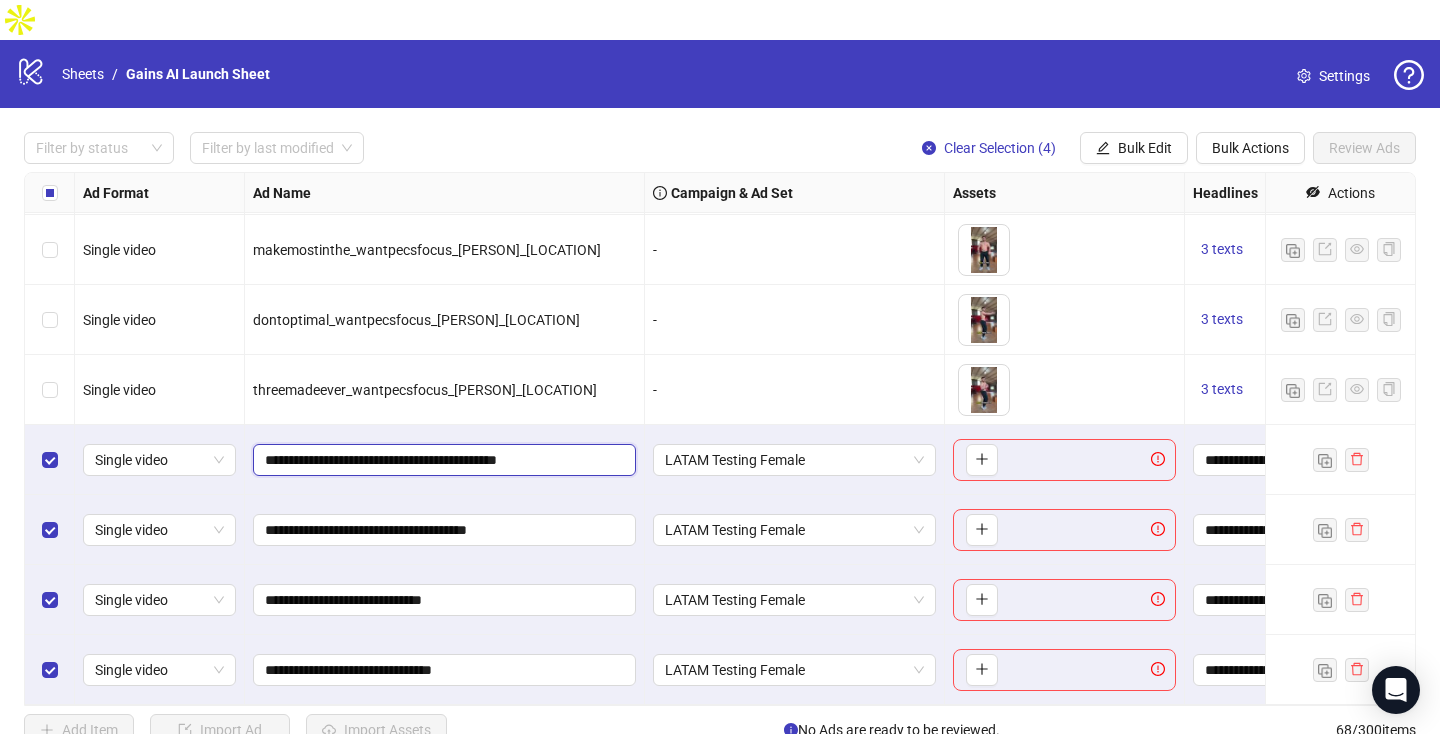 click on "**********" at bounding box center (442, 460) 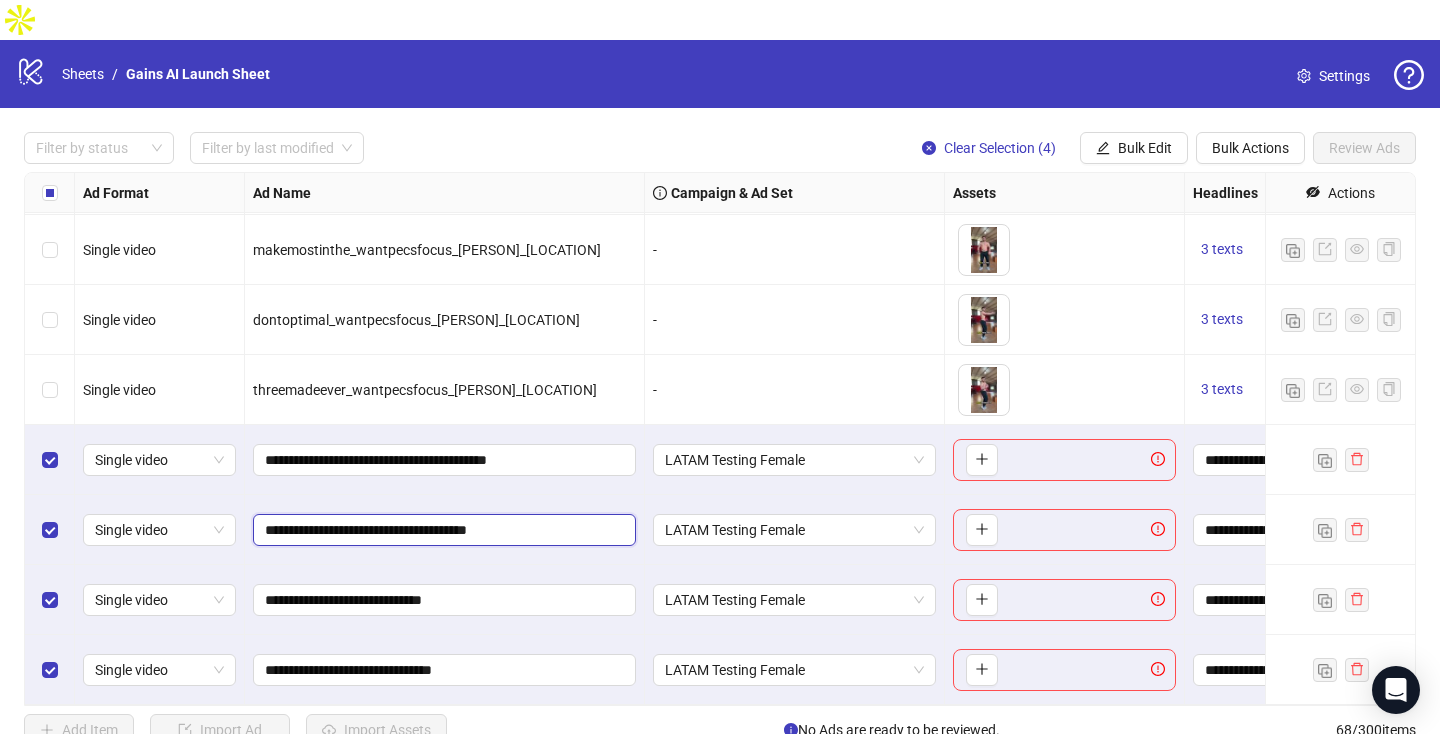 click on "**********" at bounding box center [442, 530] 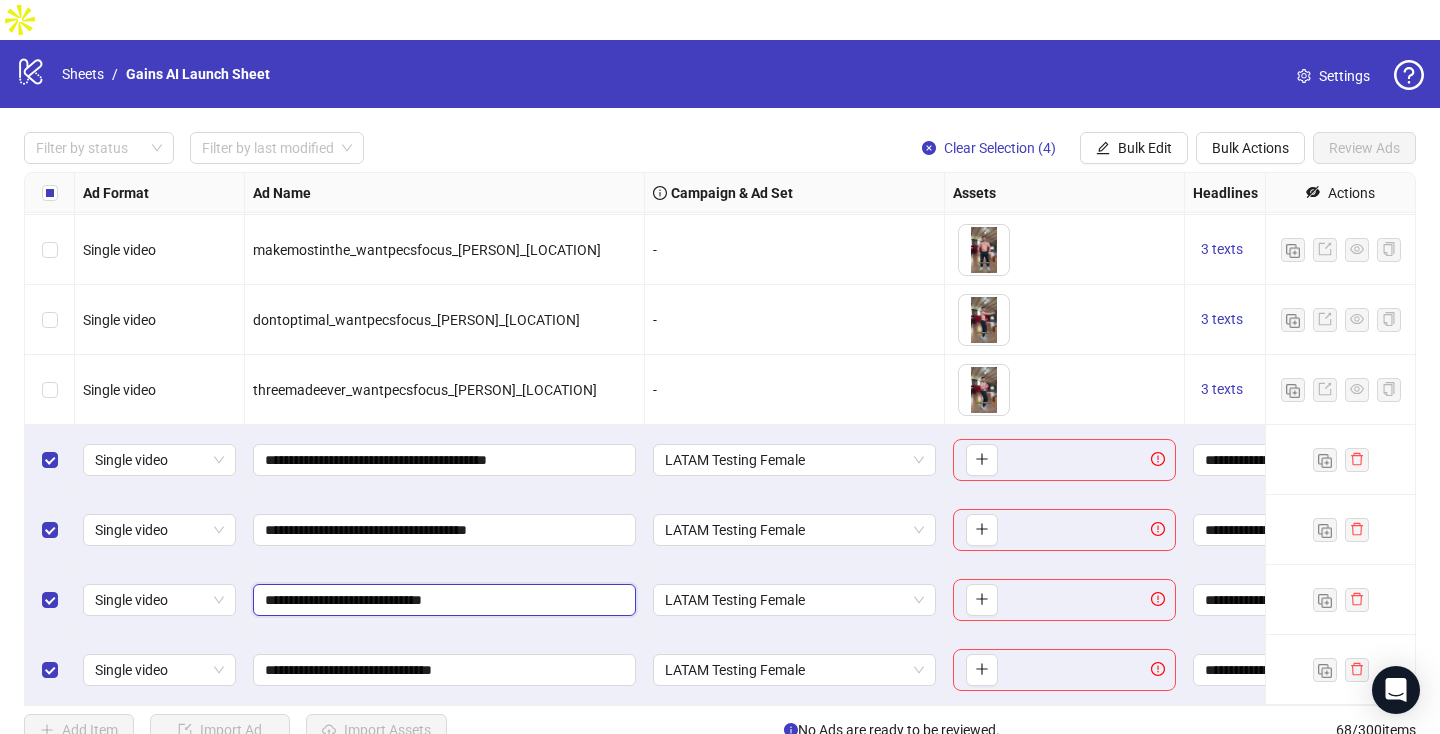 click on "**********" at bounding box center (442, 600) 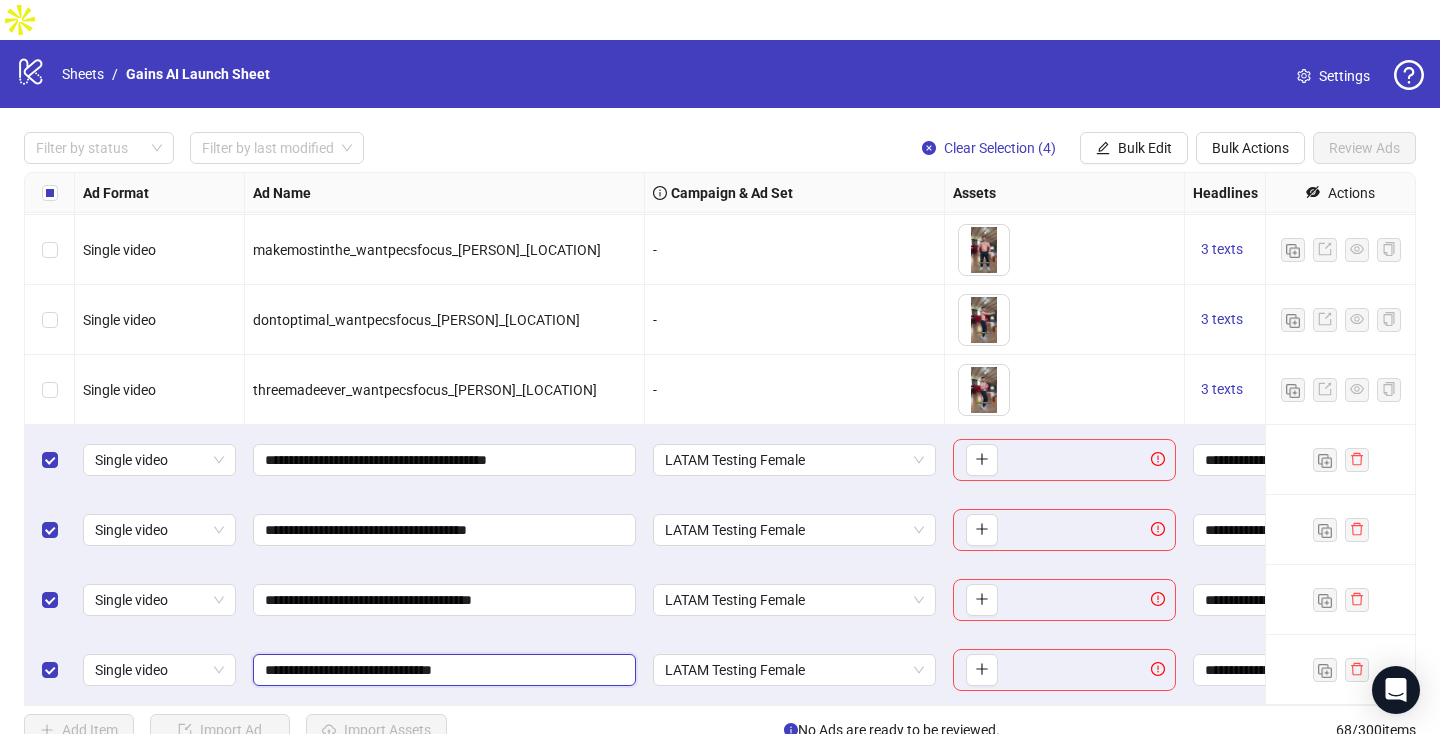 click on "**********" at bounding box center (442, 670) 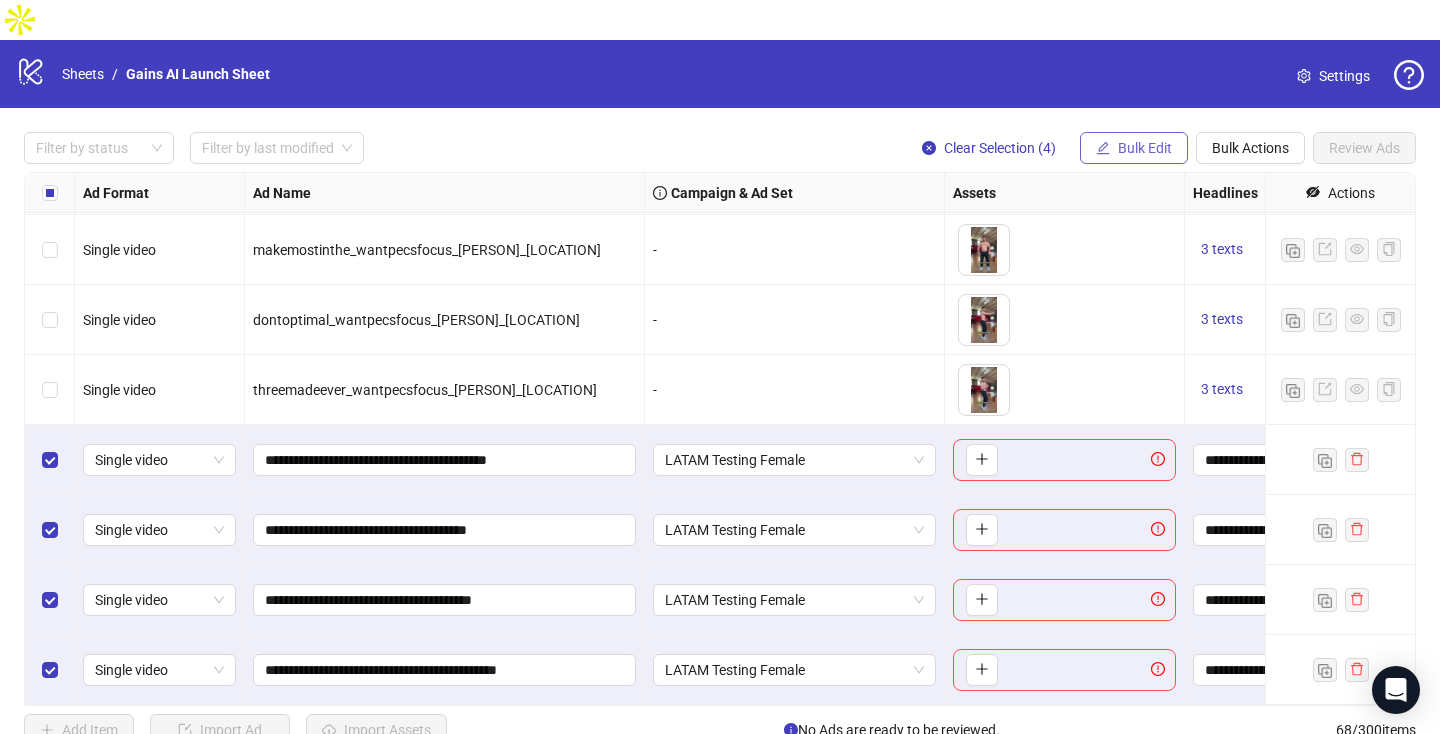 click on "Bulk Edit" at bounding box center (1145, 148) 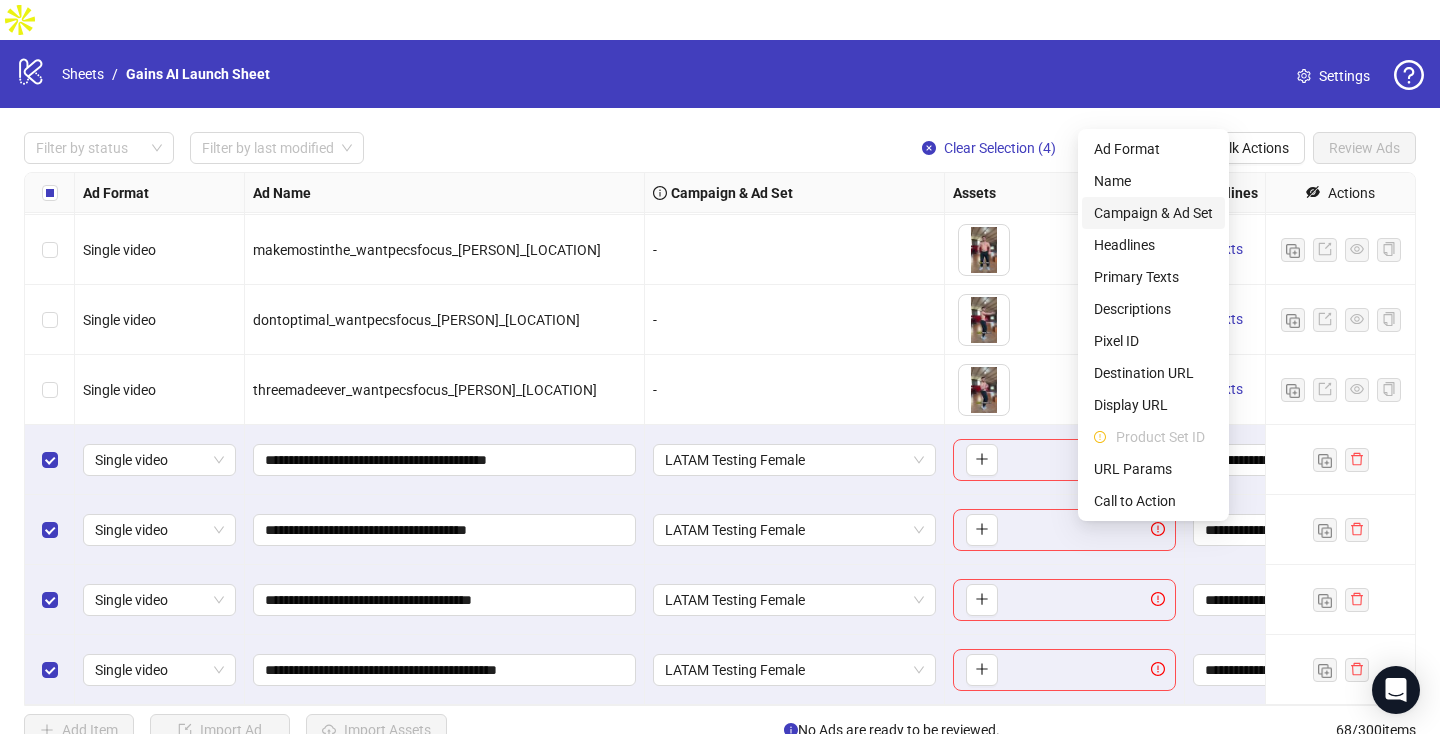 click on "Campaign & Ad Set" at bounding box center [1153, 213] 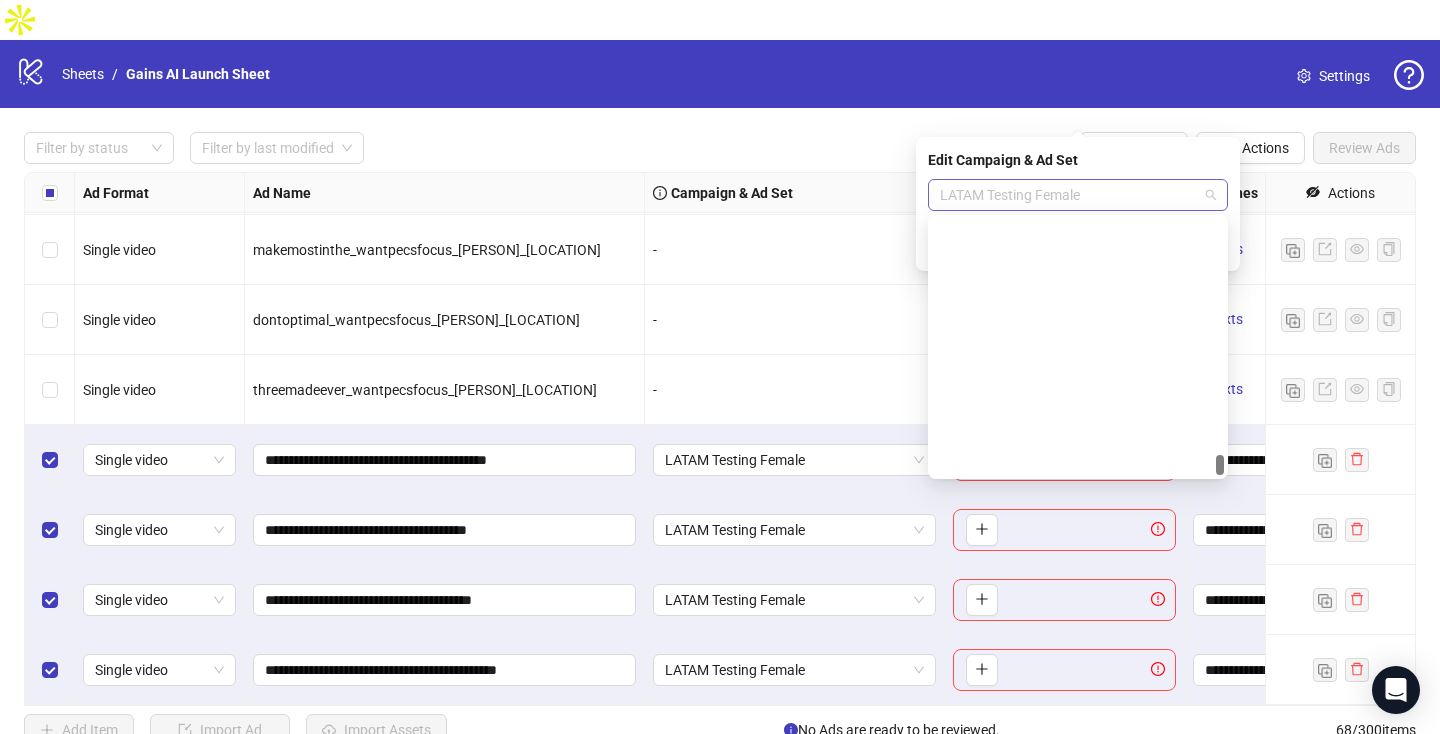 click on "LATAM Testing Female" at bounding box center [1078, 195] 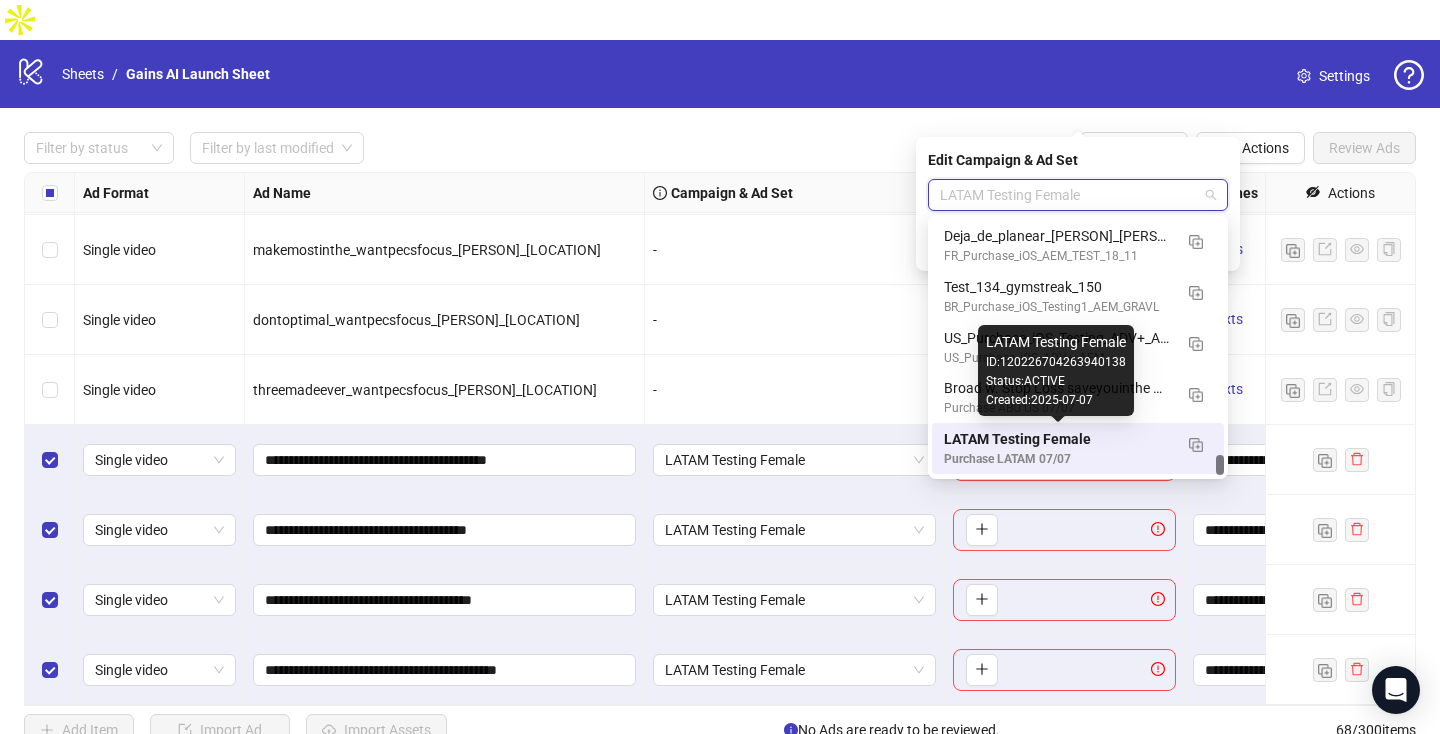 click on "LATAM Testing Female" at bounding box center (1058, 439) 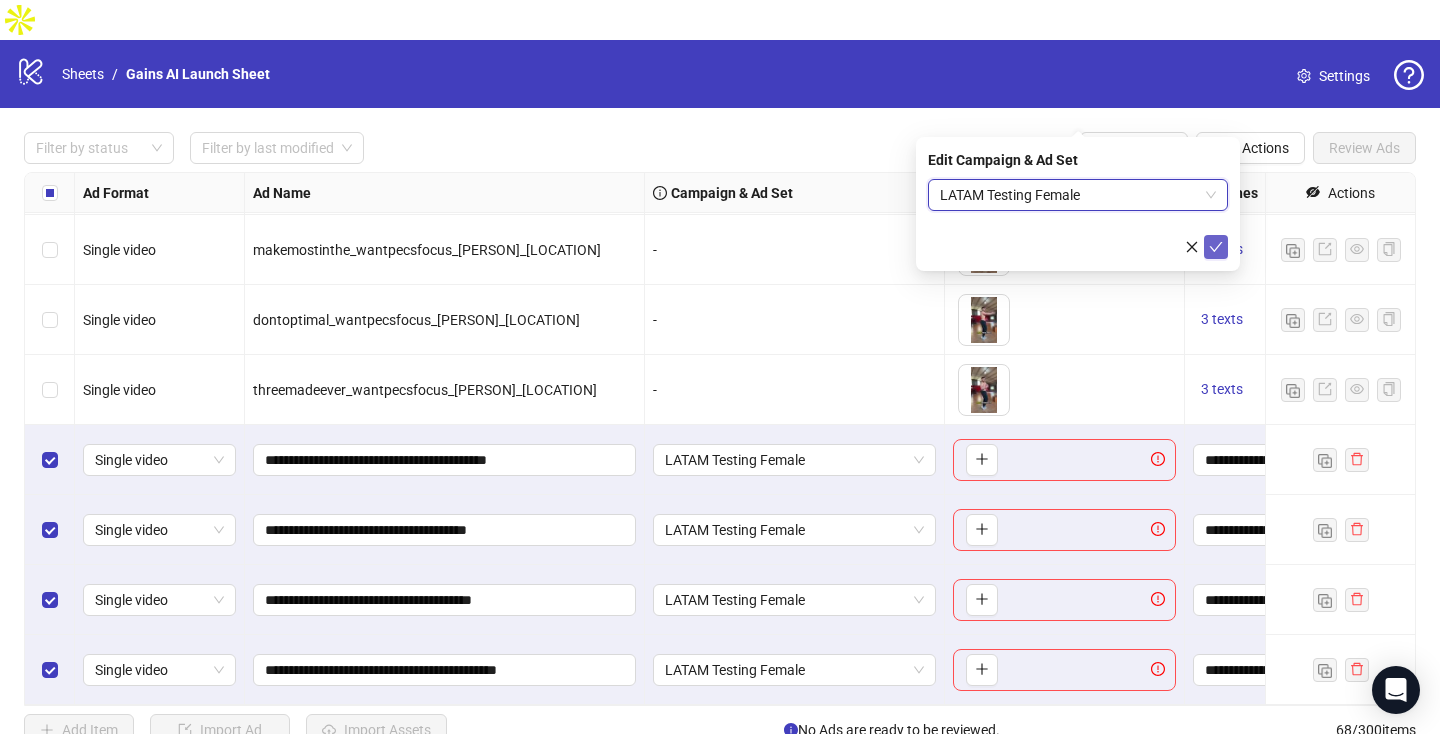 click at bounding box center [1216, 247] 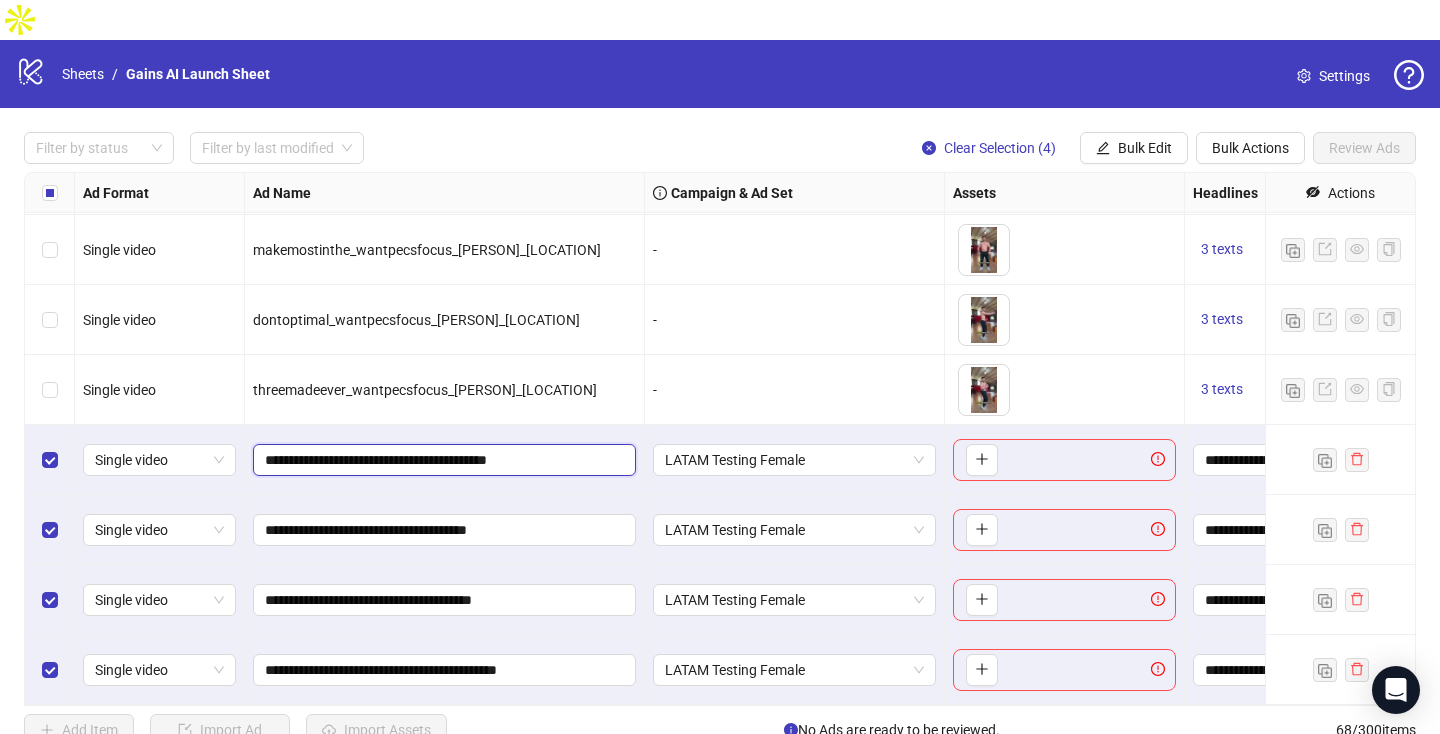click on "**********" at bounding box center (442, 460) 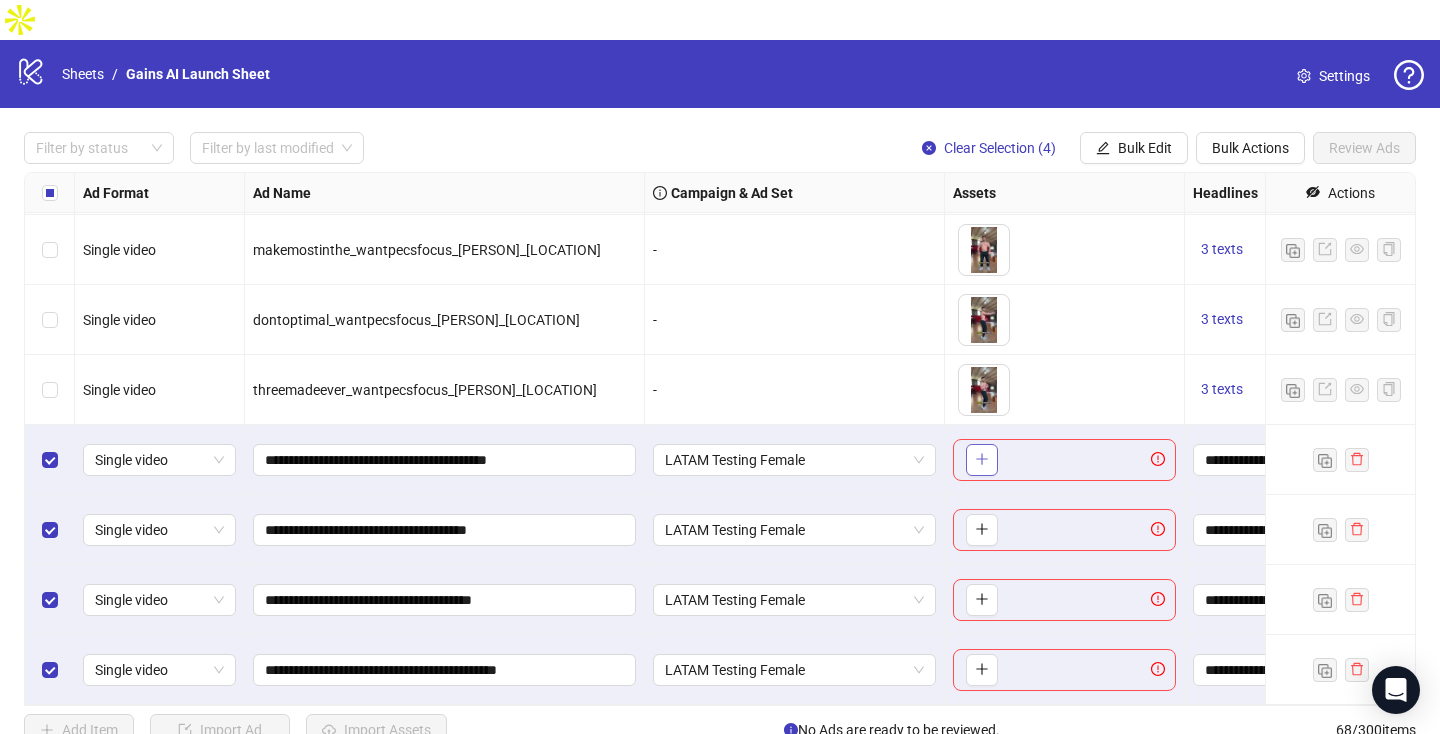 click at bounding box center [982, 459] 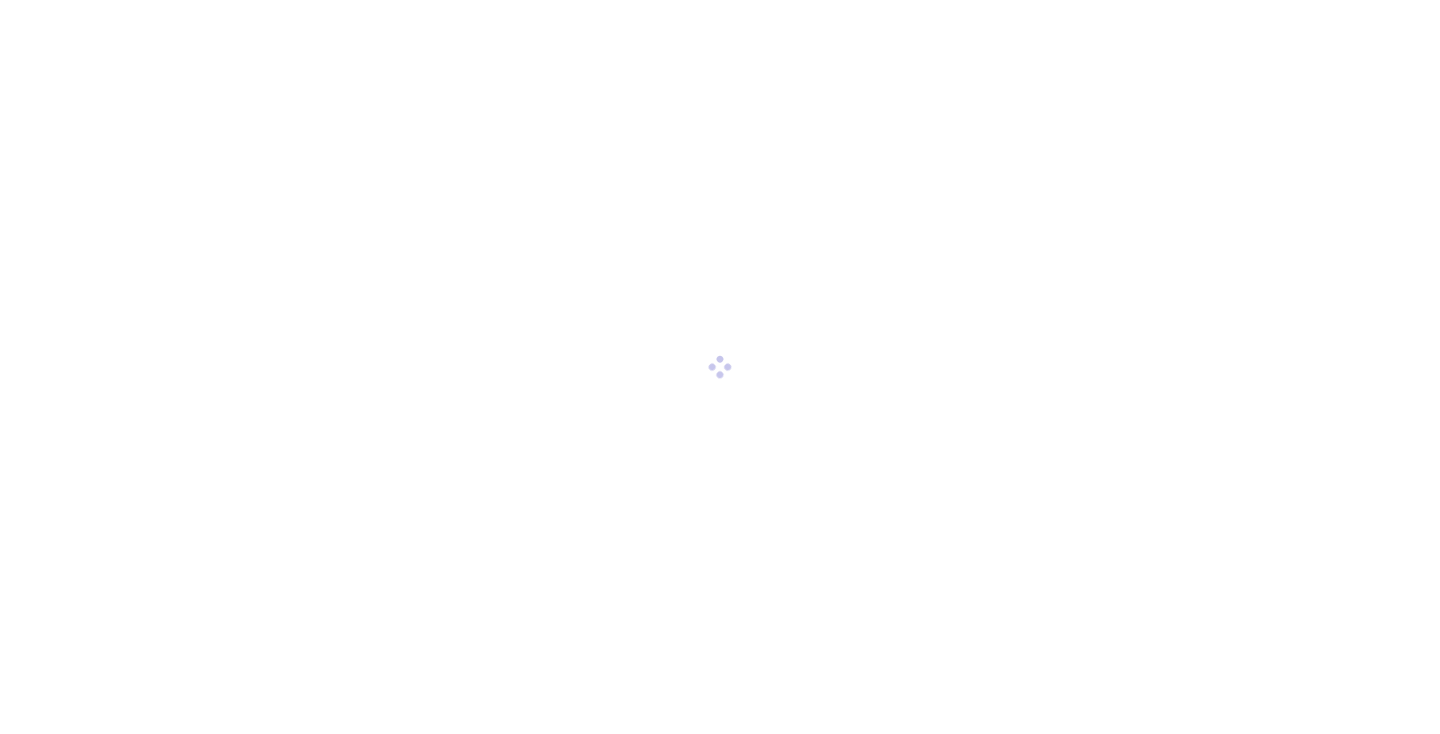 scroll, scrollTop: 0, scrollLeft: 0, axis: both 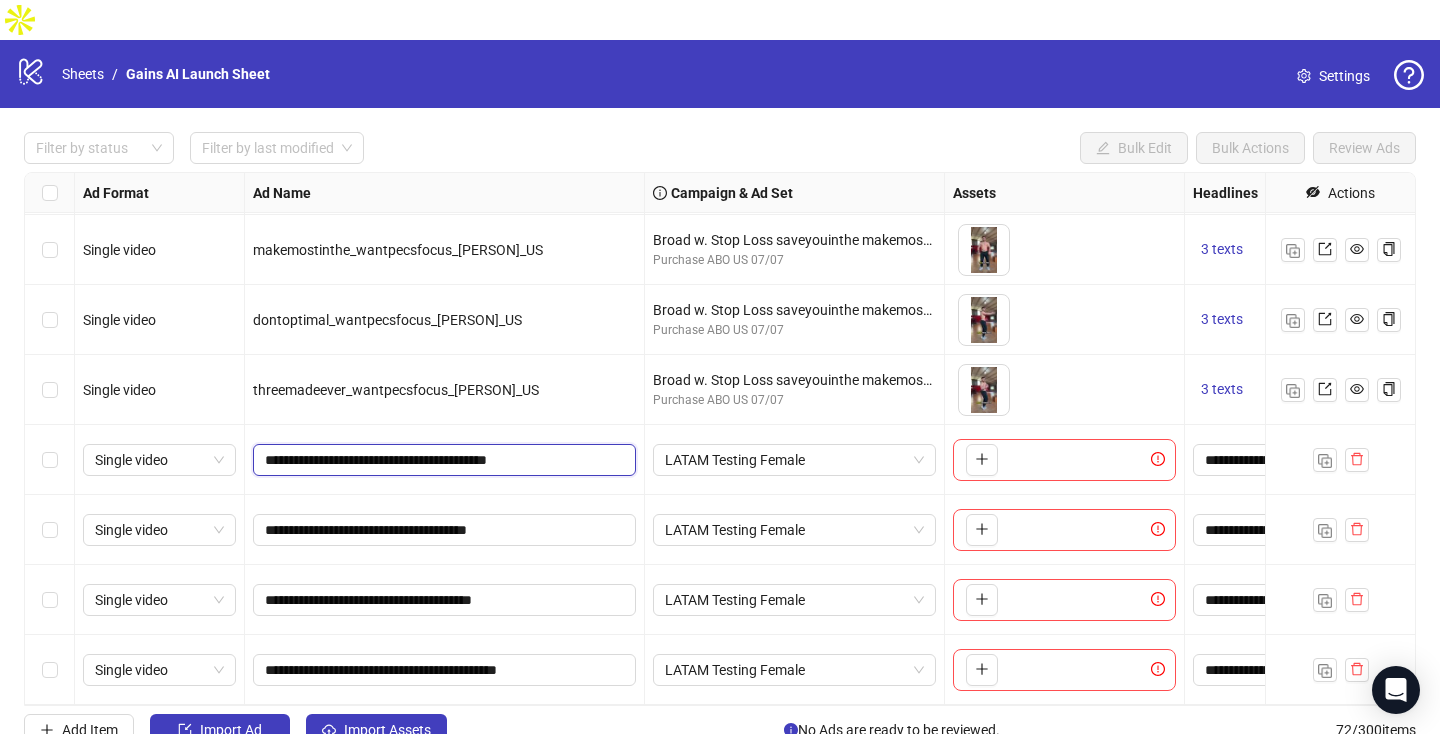 click on "**********" at bounding box center [442, 460] 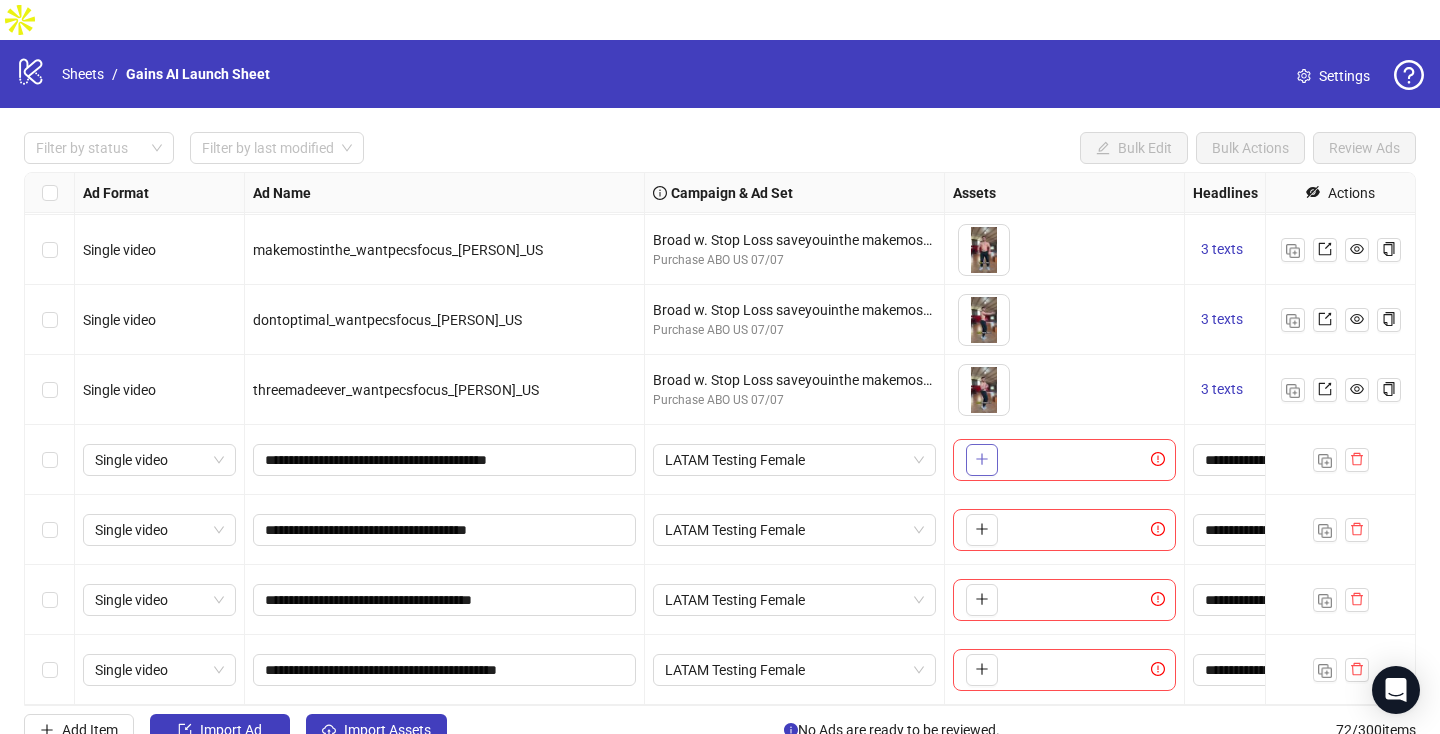 click at bounding box center [982, 459] 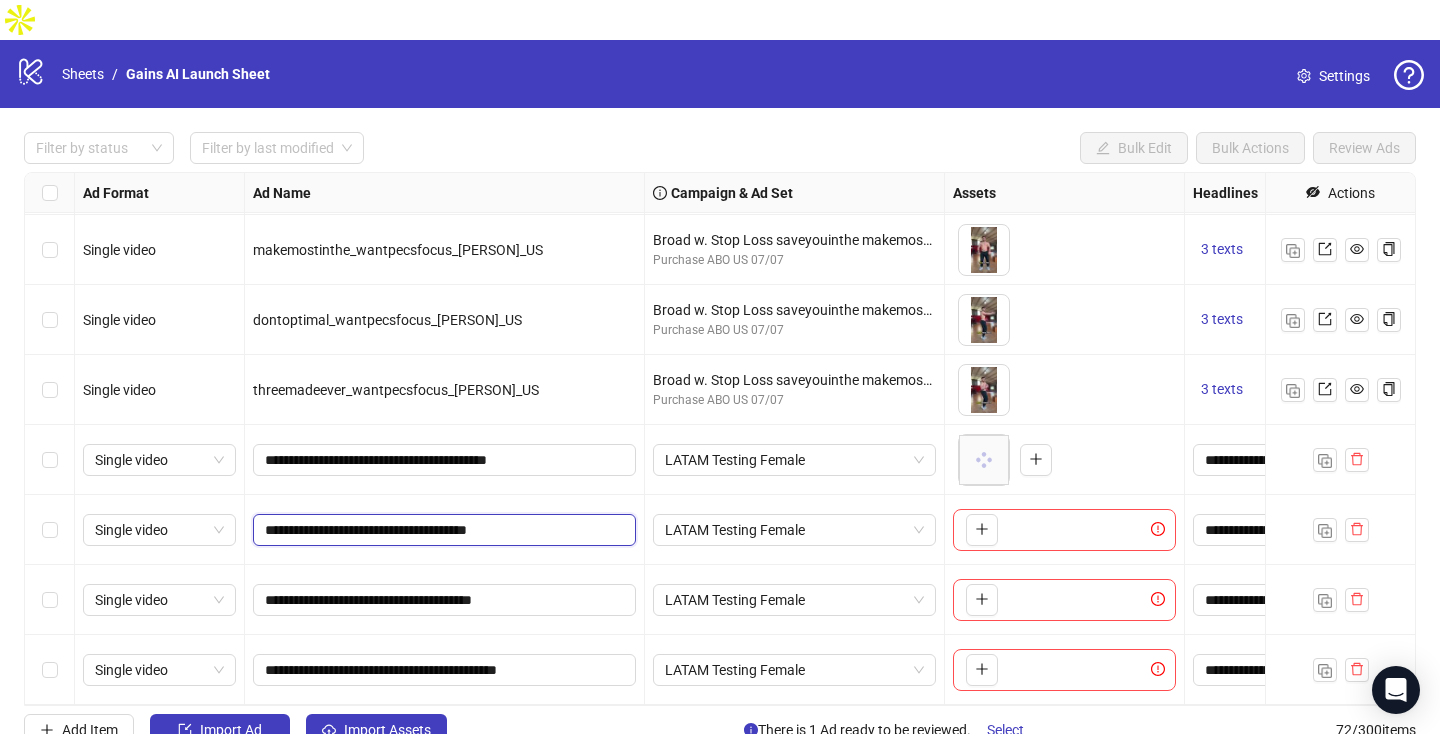 click on "**********" at bounding box center [442, 530] 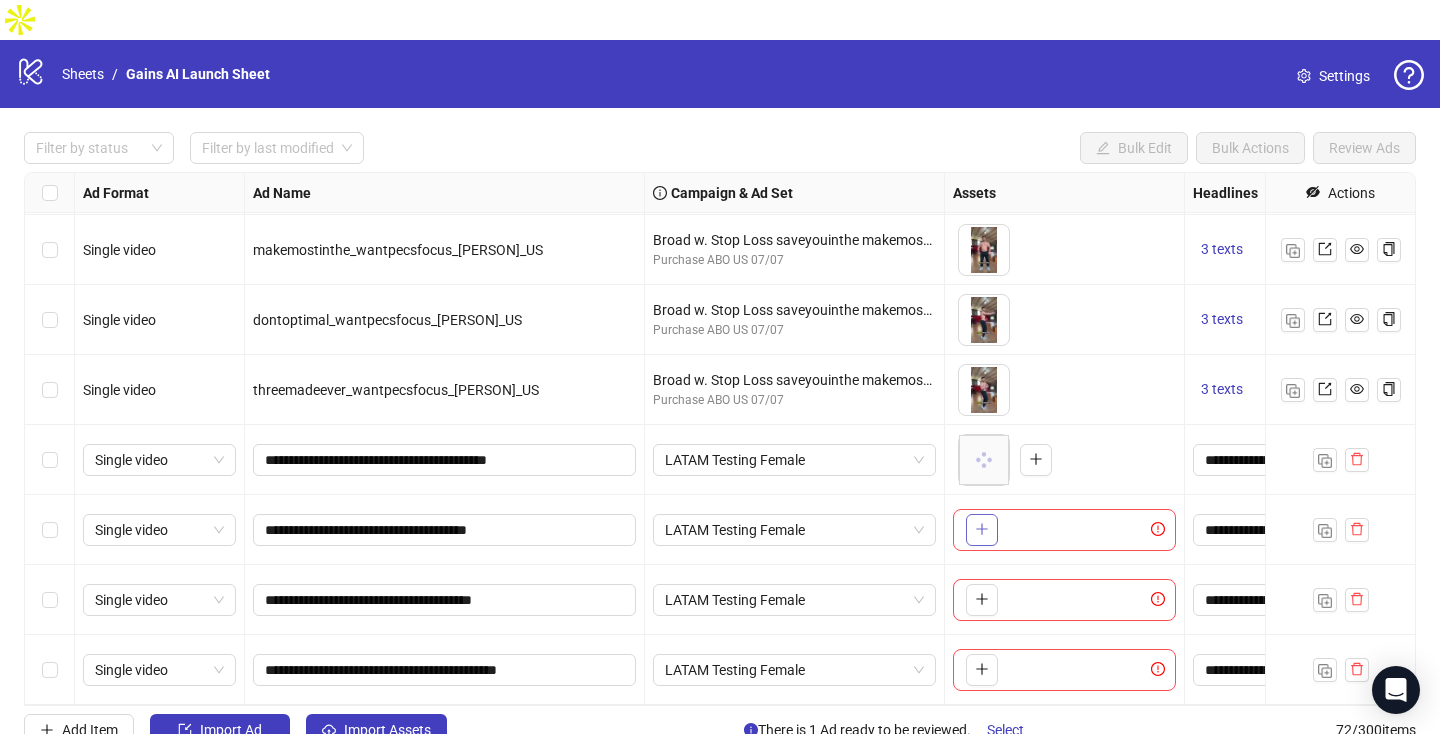 click at bounding box center [982, 530] 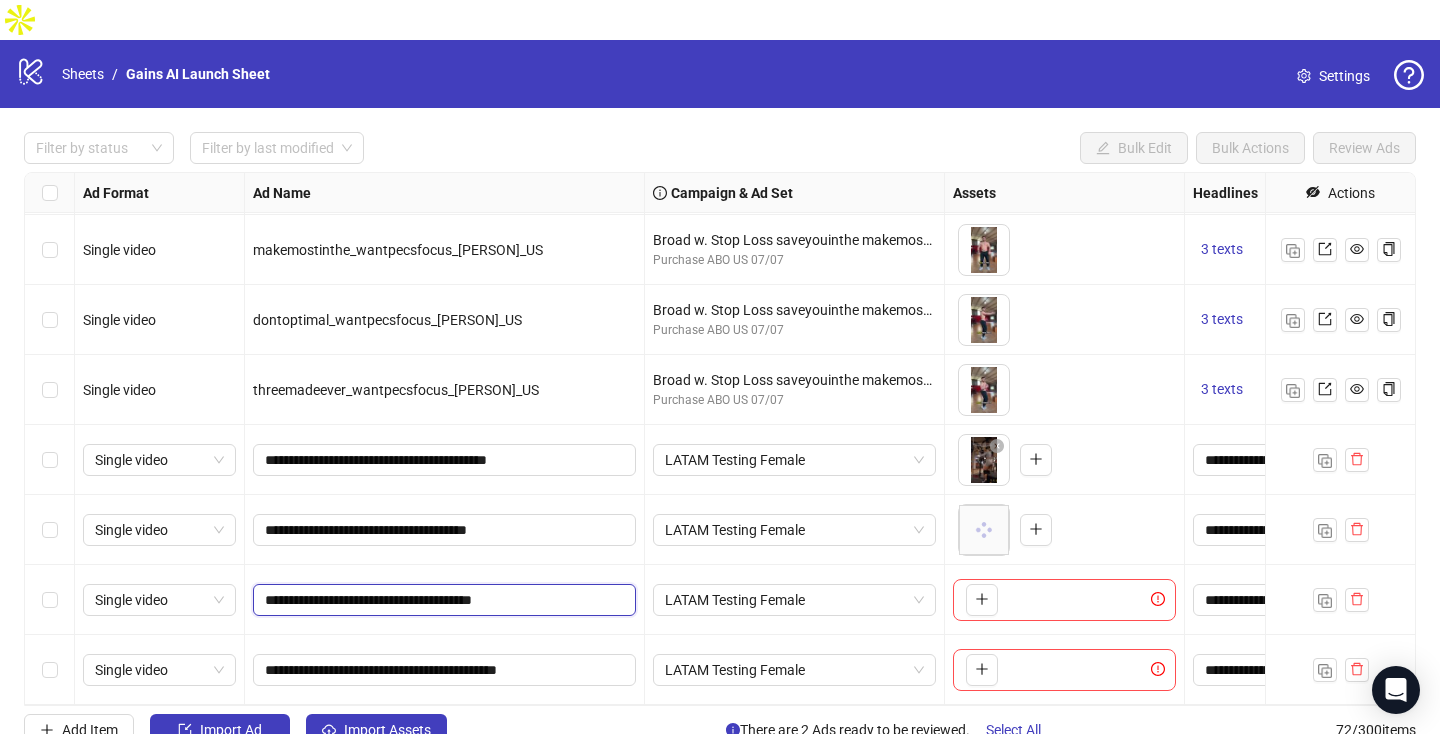 click on "**********" at bounding box center [442, 600] 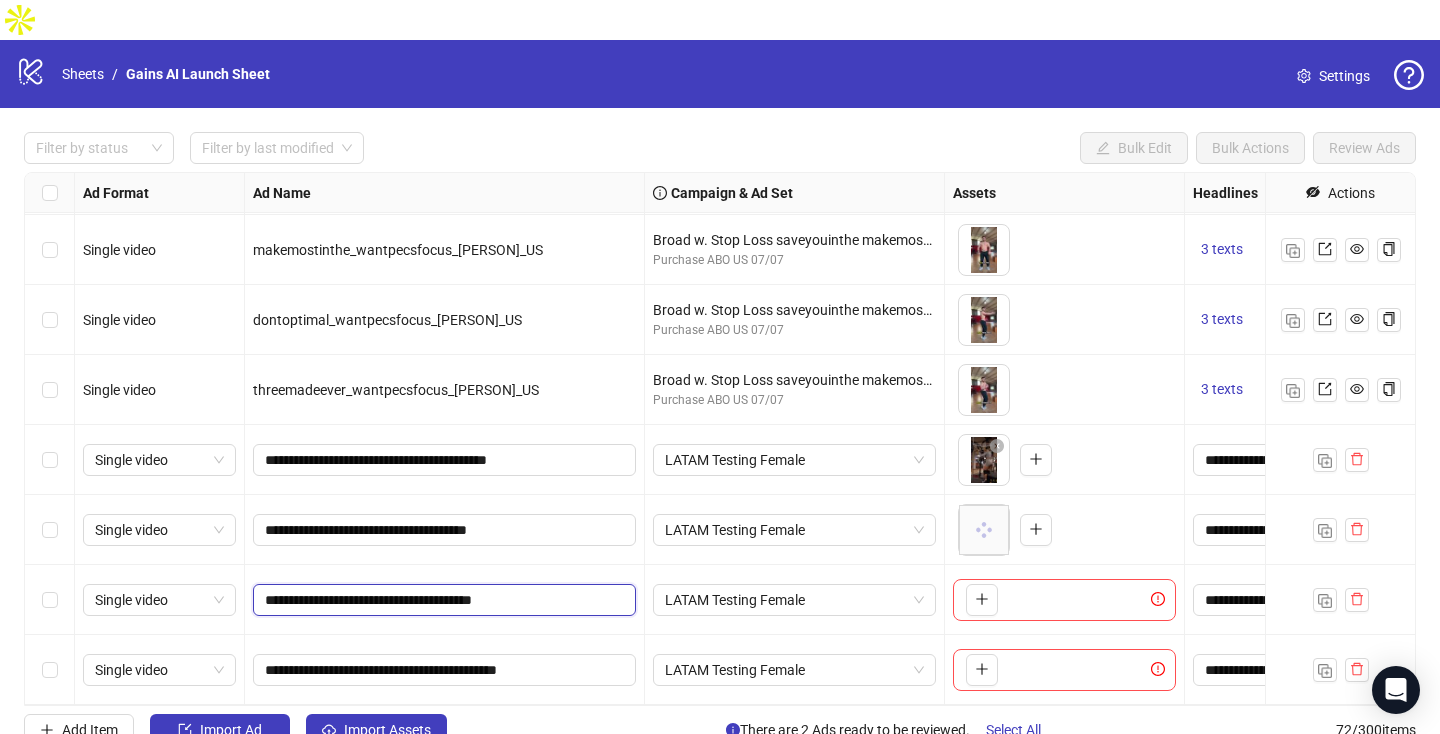 click on "**********" at bounding box center (442, 600) 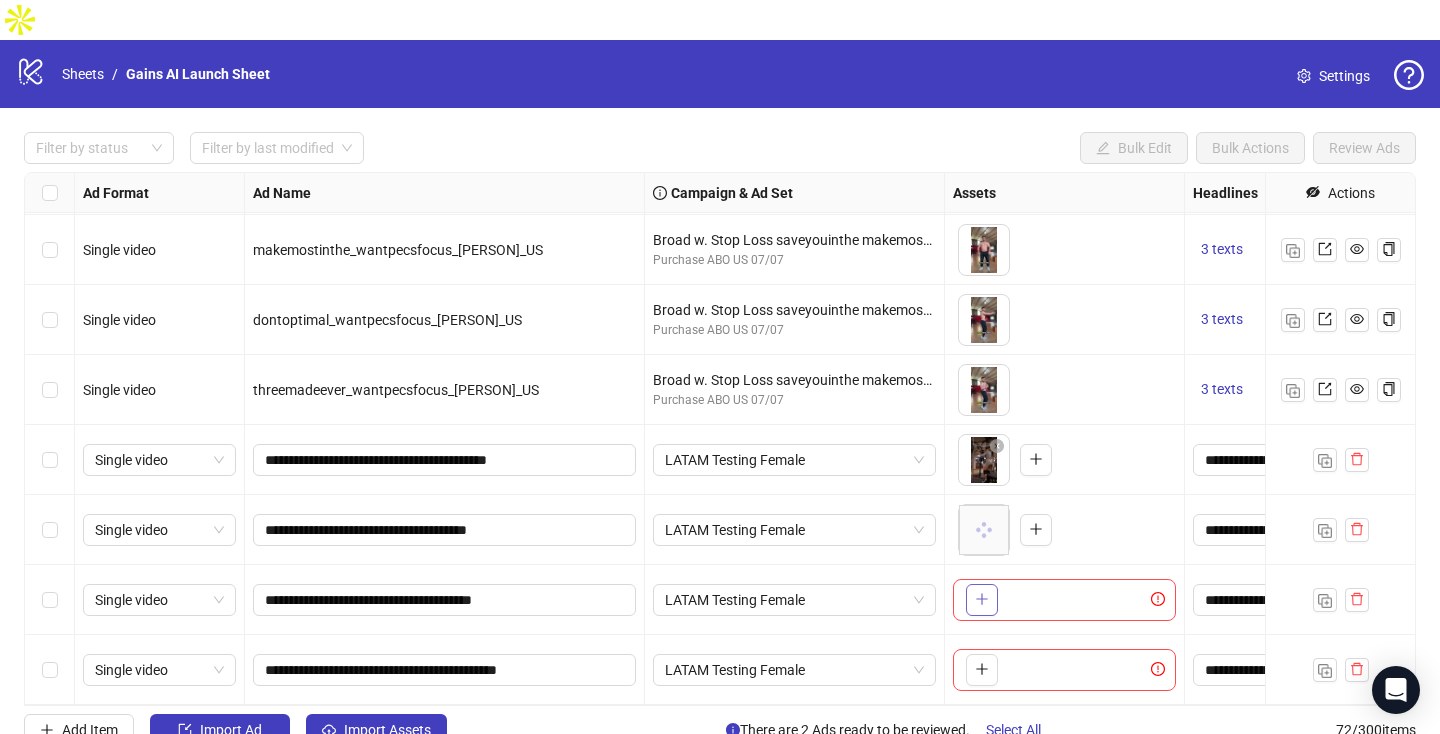 click at bounding box center (982, 600) 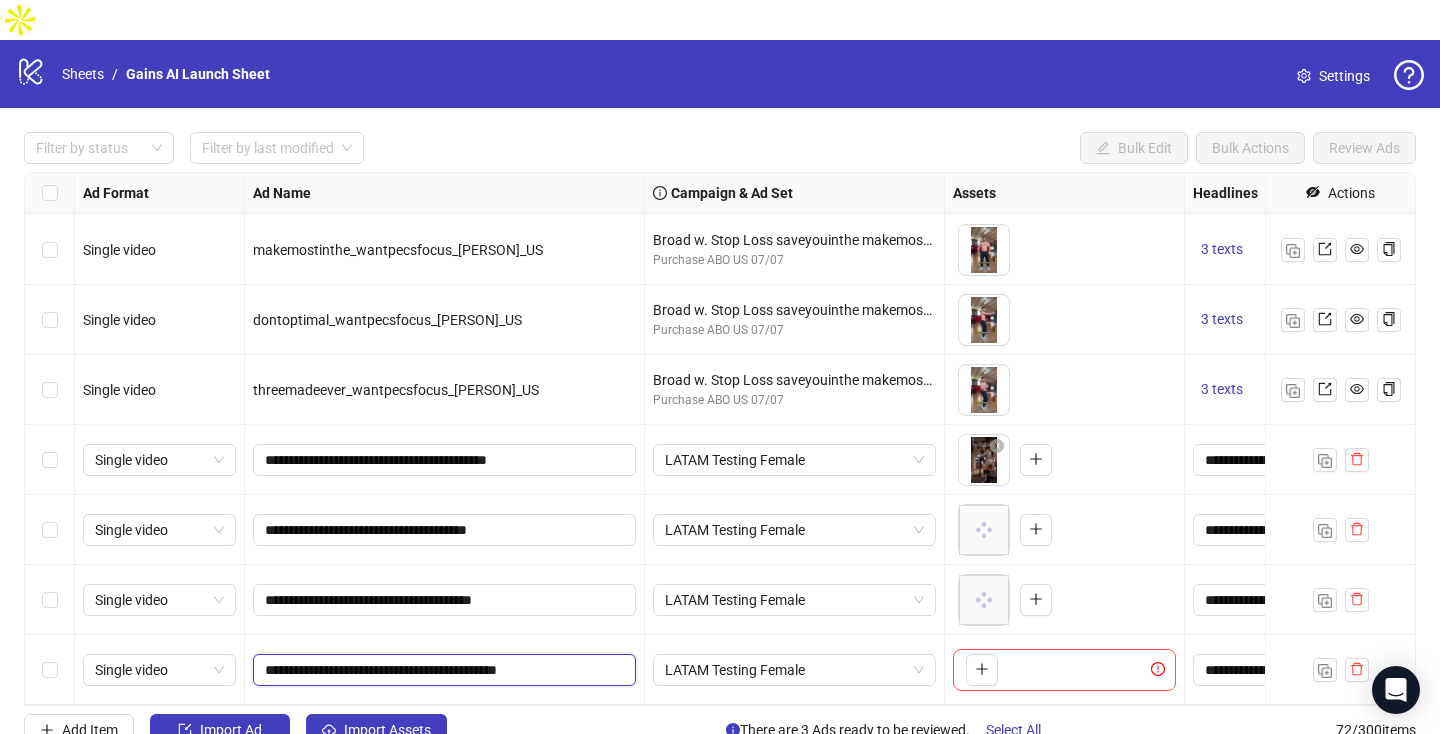 click on "**********" at bounding box center (442, 670) 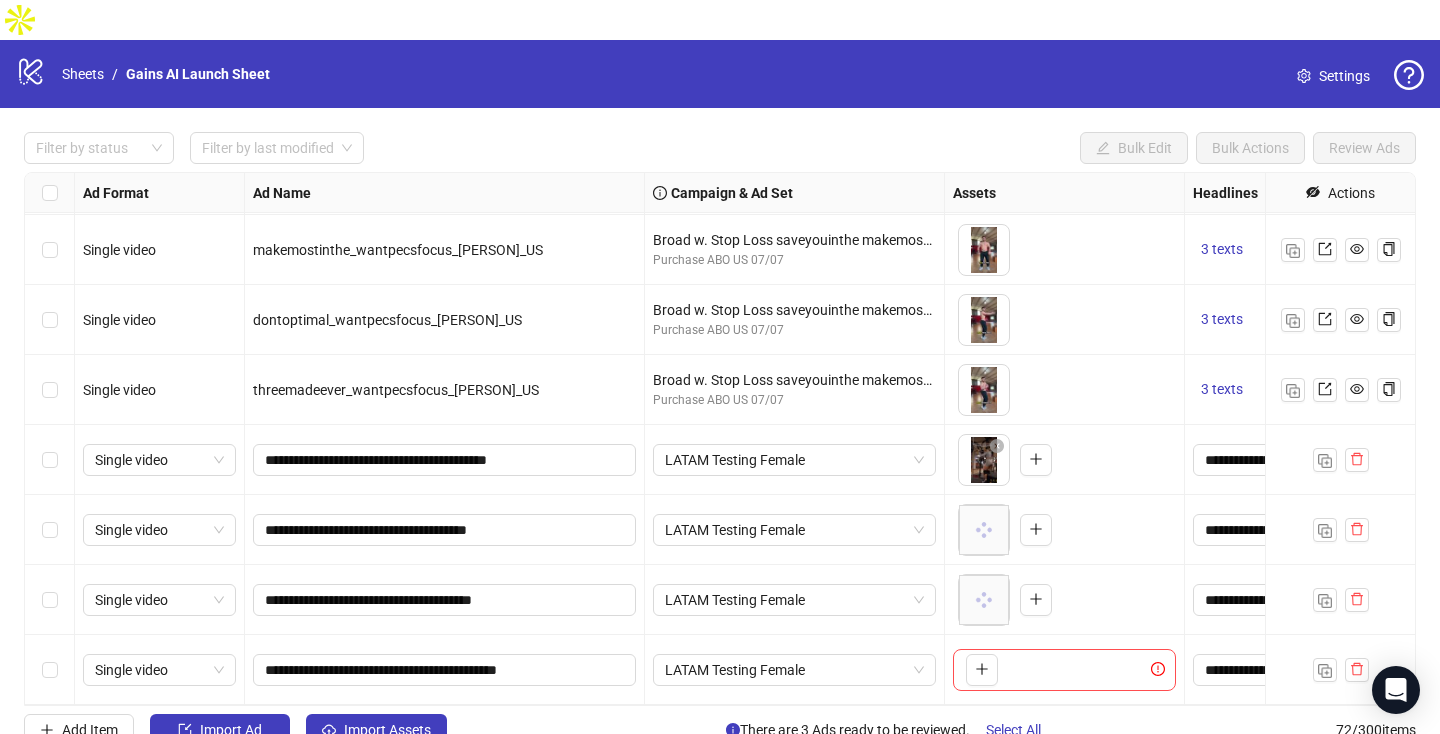 click on "To pick up a draggable item, press the space bar.
While dragging, use the arrow keys to move the item.
Press space again to drop the item in its new position, or press escape to cancel." at bounding box center (978, 670) 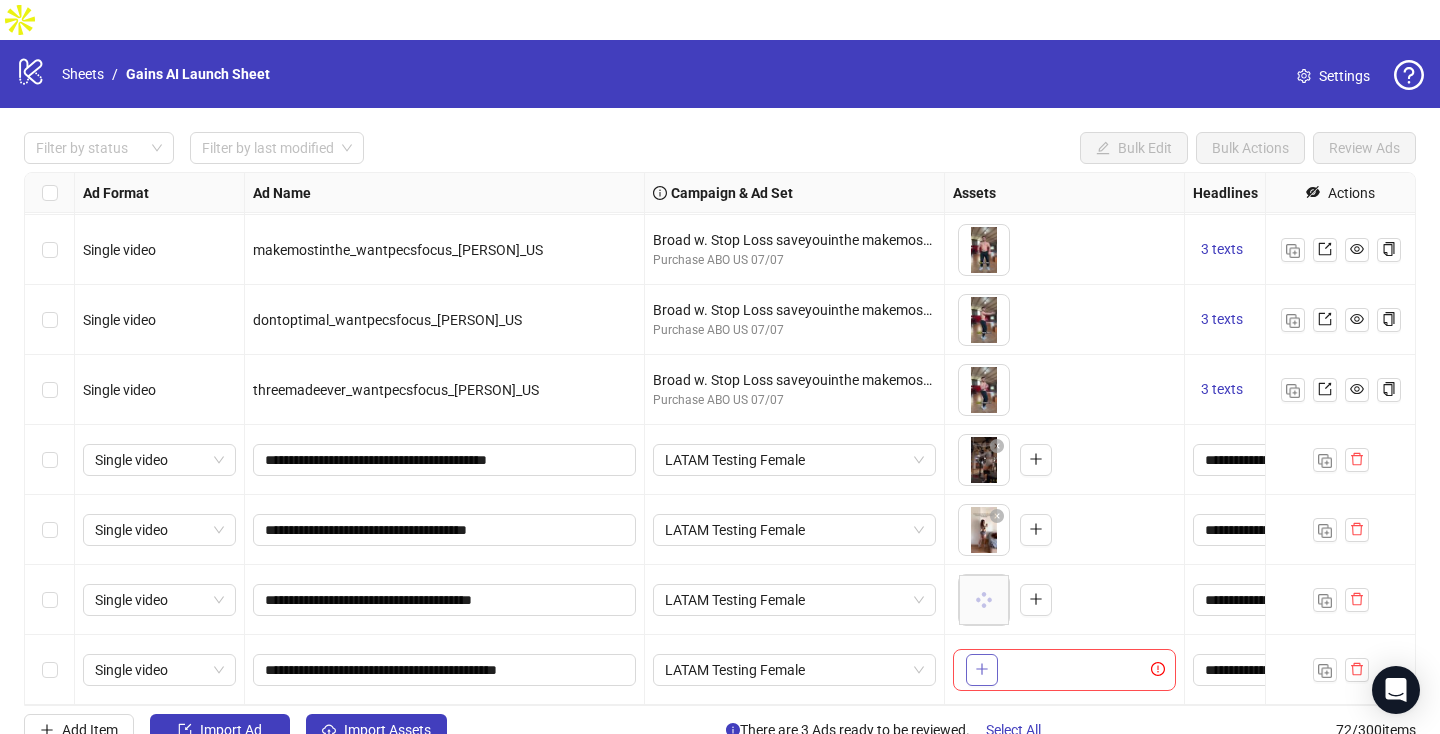 click at bounding box center [982, 669] 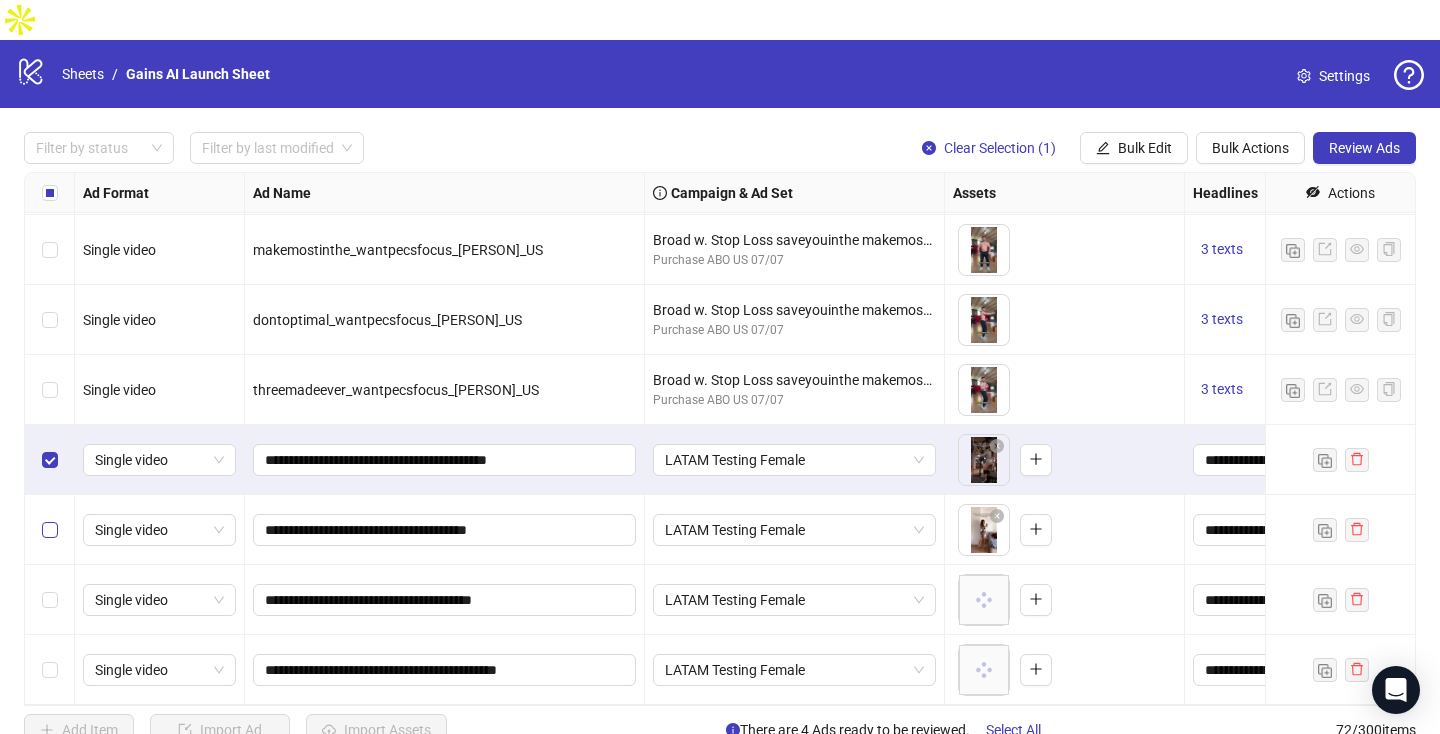 click at bounding box center (50, 530) 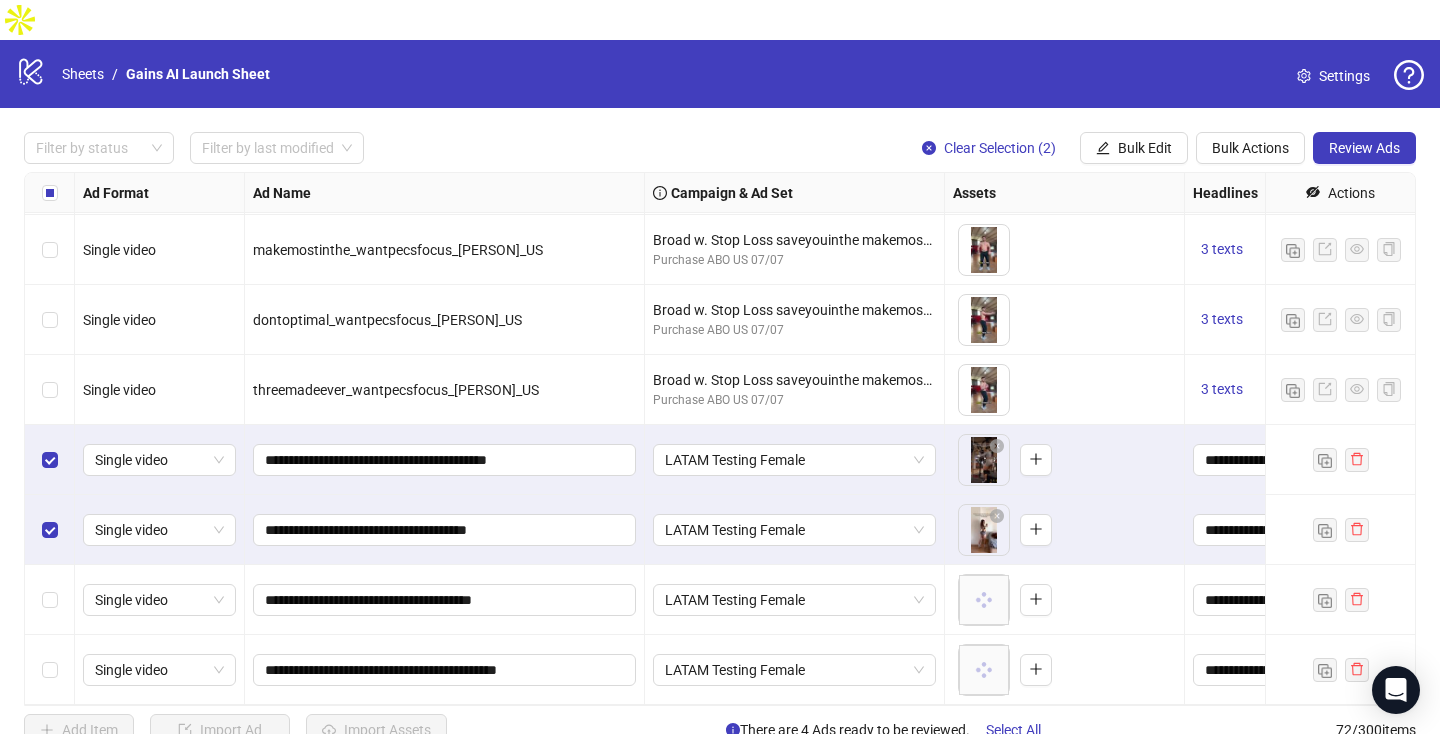 click at bounding box center (50, 600) 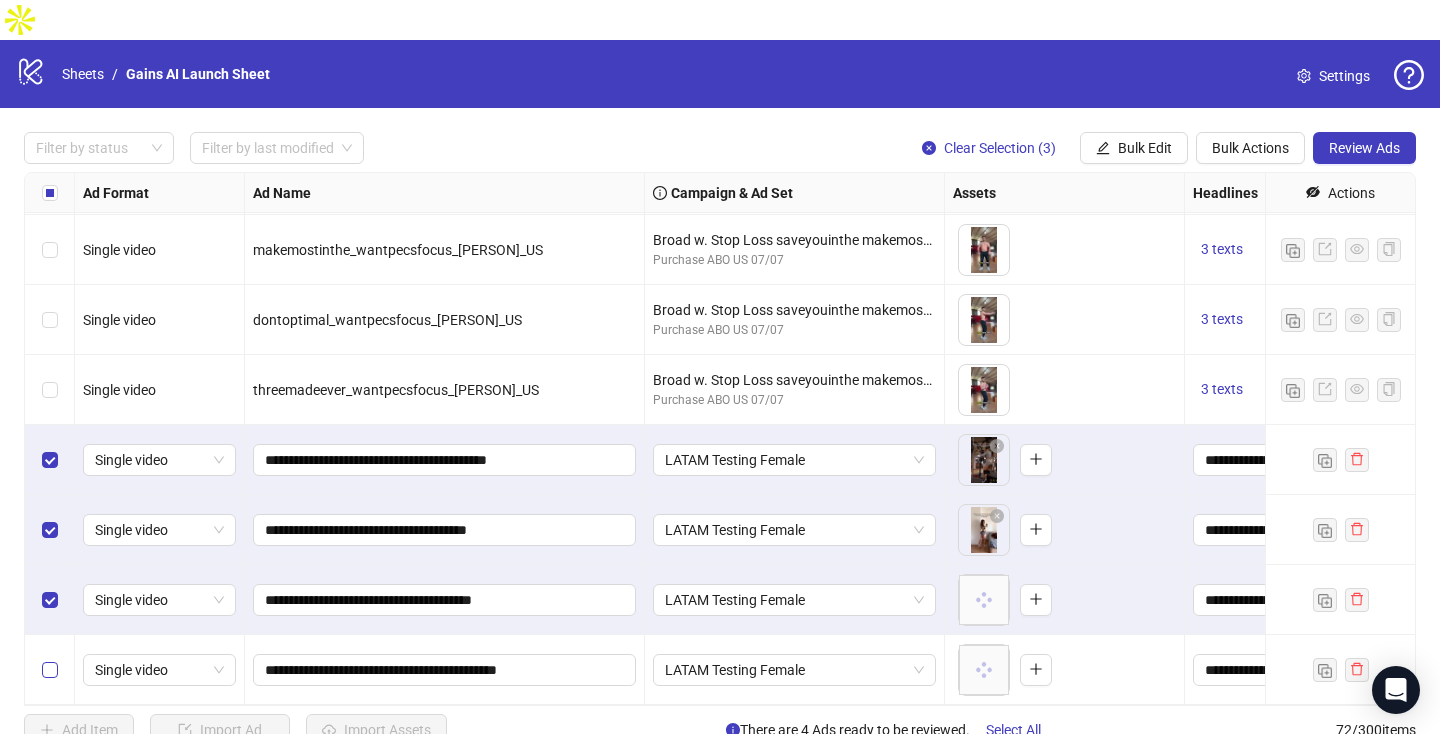 click at bounding box center (50, 670) 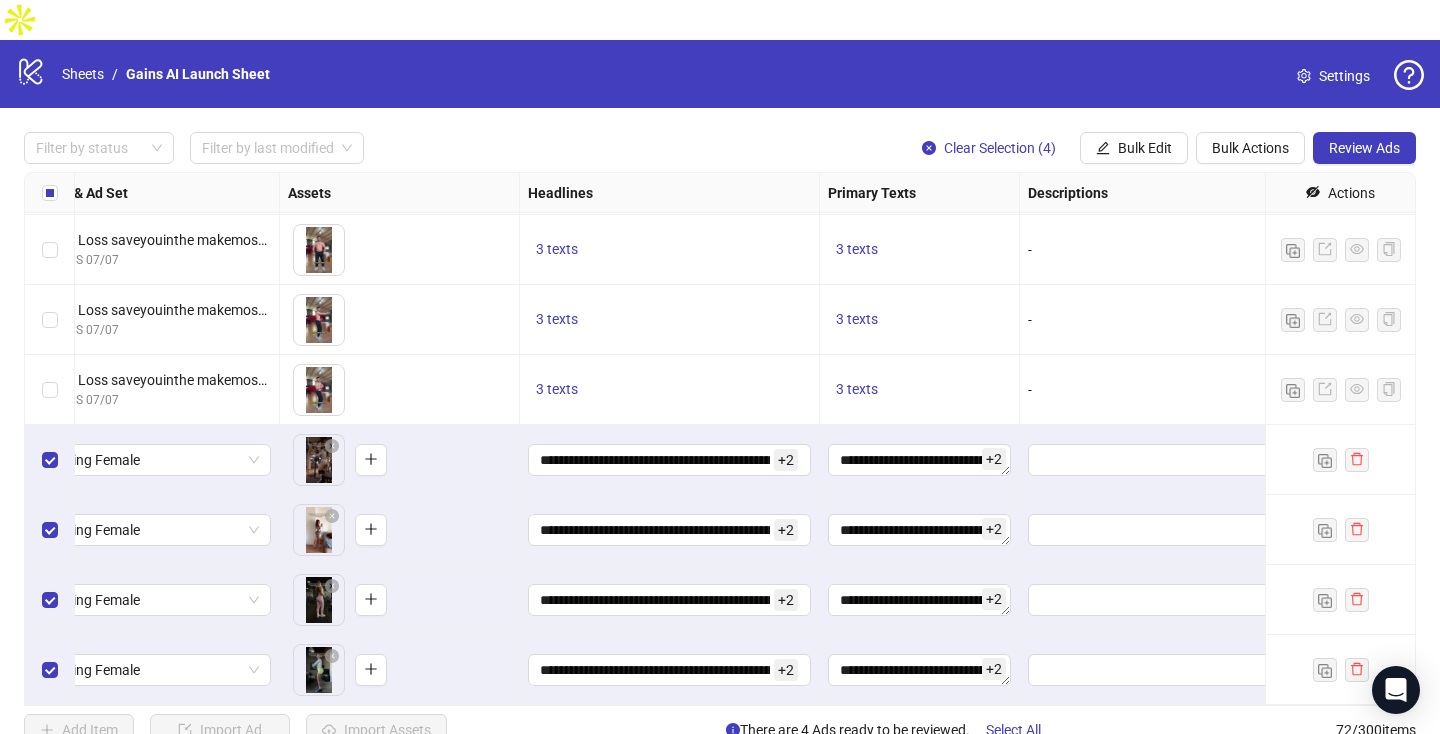 scroll, scrollTop: 4548, scrollLeft: 0, axis: vertical 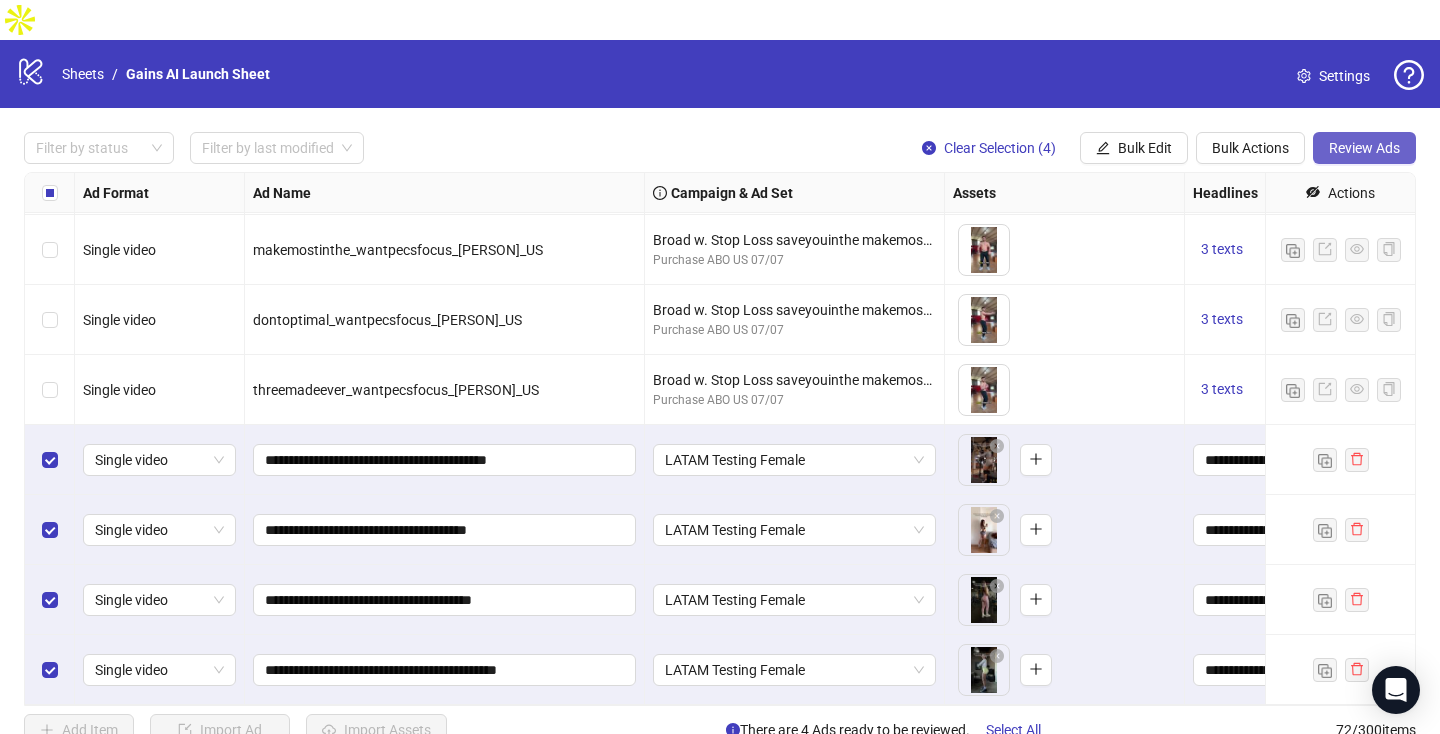 click on "Review Ads" at bounding box center [1364, 148] 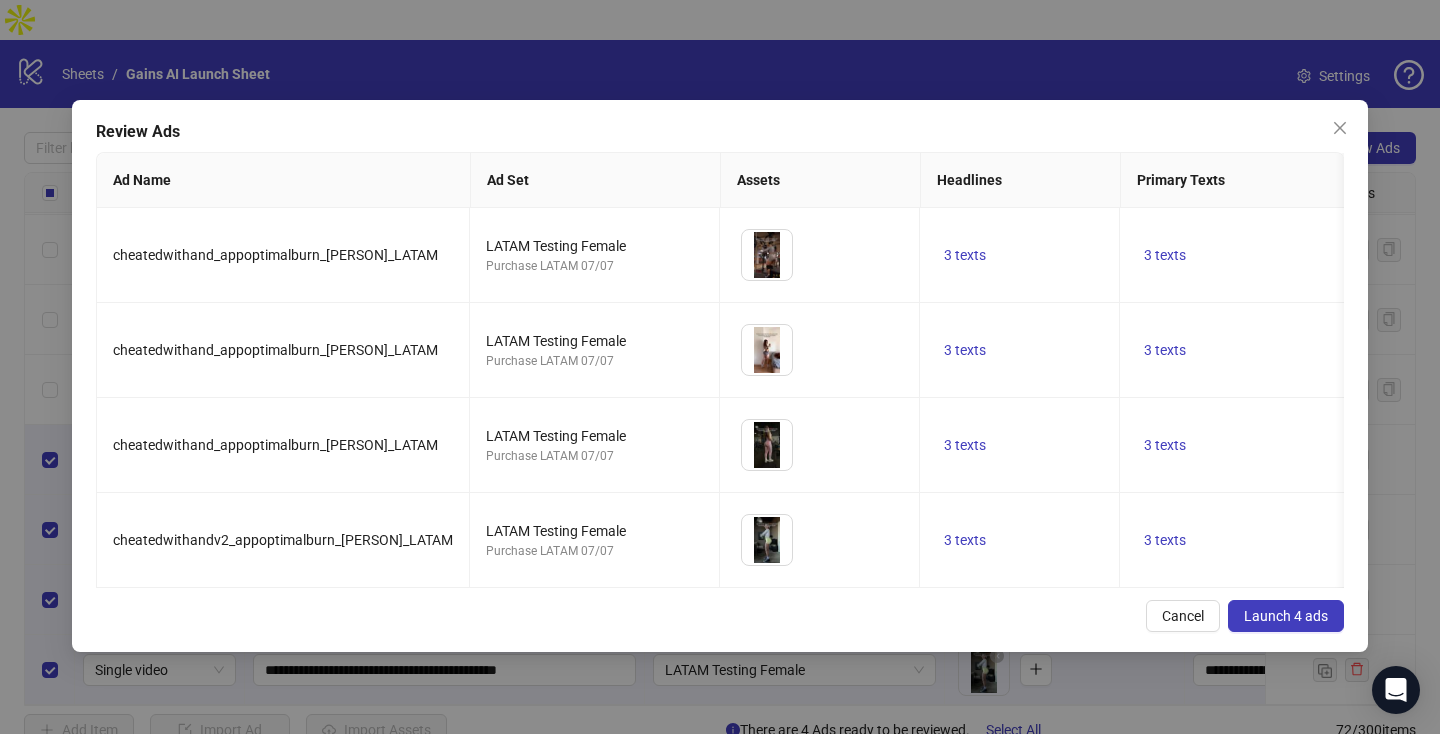 click on "Review Ads Ad Name Ad Set Assets Headlines Primary Texts Descriptions Destination URL Display URL Call to Action Facebook Page Product Set ID Leadgen Form Instagram User Status Pixel URL Parameters                                 cheatedwithand_appoptimalburn_[PERSON]_LATAM LATAM Testing Female Purchase LATAM 07/07
To pick up a draggable item, press the space bar.
While dragging, use the arrow keys to move the item.
Press space again to drop the item in its new position, or press escape to cancel.
3 texts 3 texts - http://itunes.apple.com/app/id6450921637 Install now Gains Coach - gravl.es PAUSED - cheatedwithand_appoptimalburn_[PERSON]_LATAM LATAM Testing Female Purchase LATAM 07/07
To pick up a draggable item, press the space bar.
While dragging, use the arrow keys to move the item.
Press space again to drop the item in its new position, or press escape to cancel.
3 texts 3 texts - http://itunes.apple.com/app/id6450921637 Install now Gains Coach - gravl.es PAUSED" at bounding box center [720, 376] 